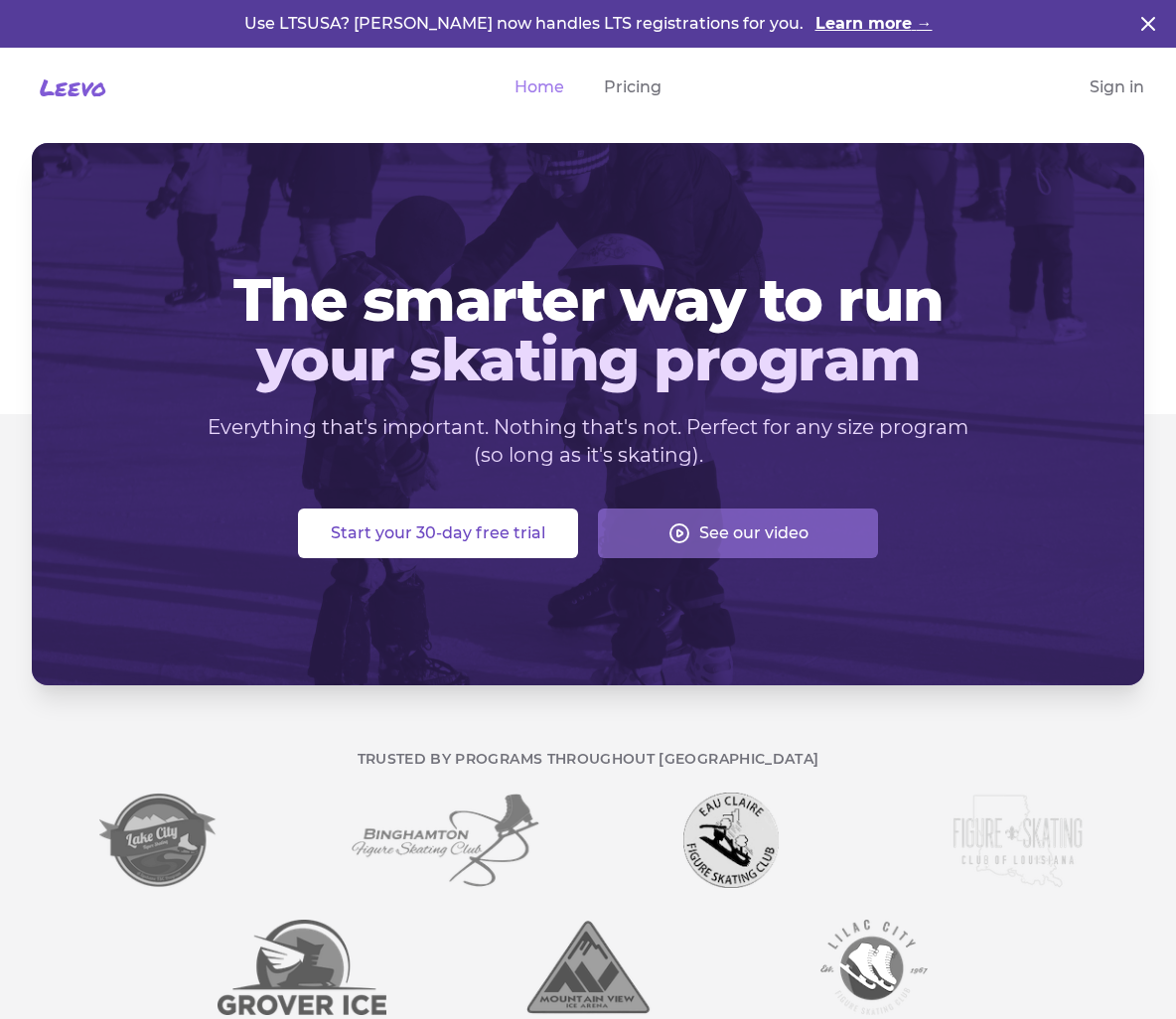 scroll, scrollTop: 0, scrollLeft: 0, axis: both 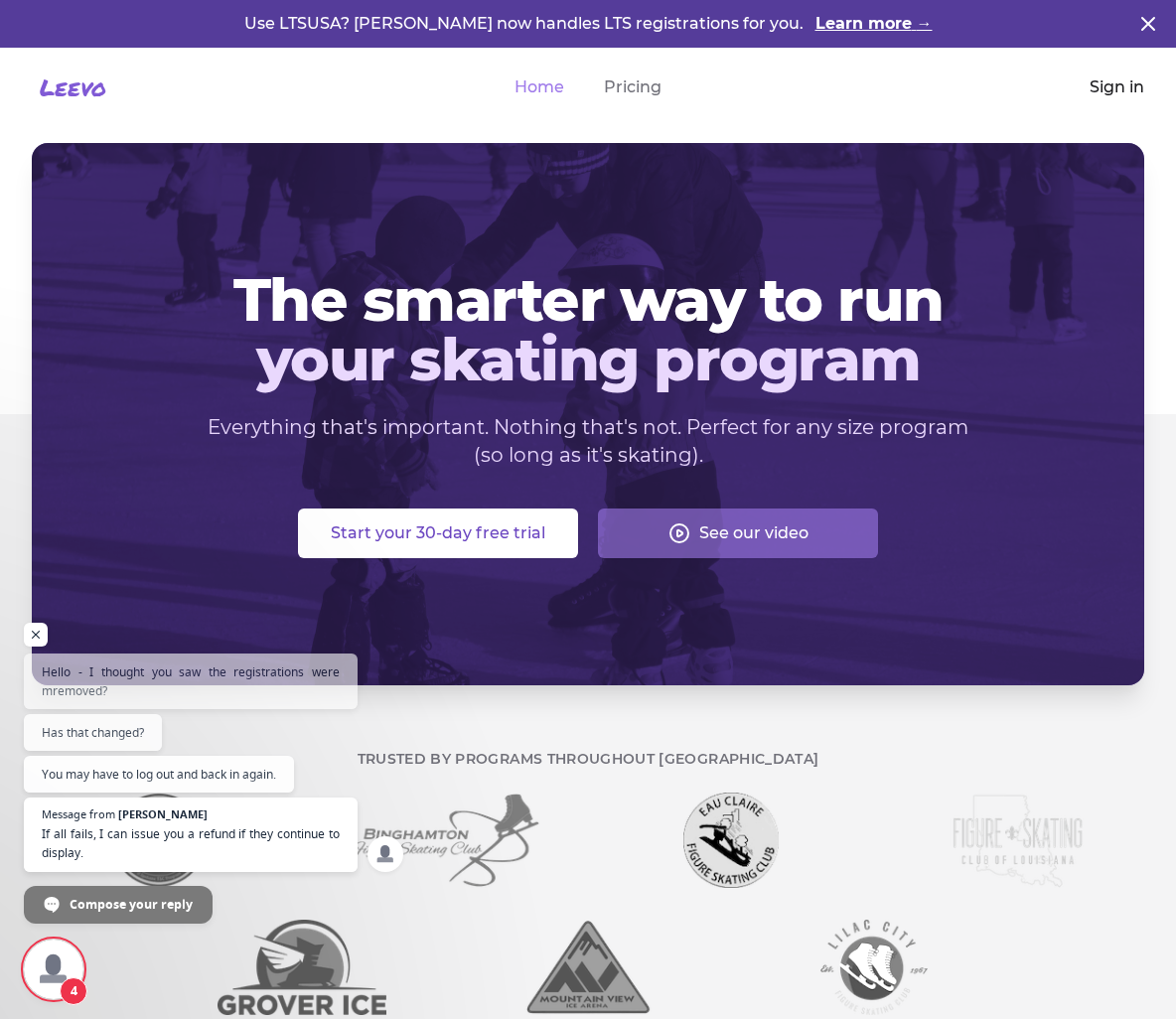 click on "Sign in" at bounding box center (1116, 87) 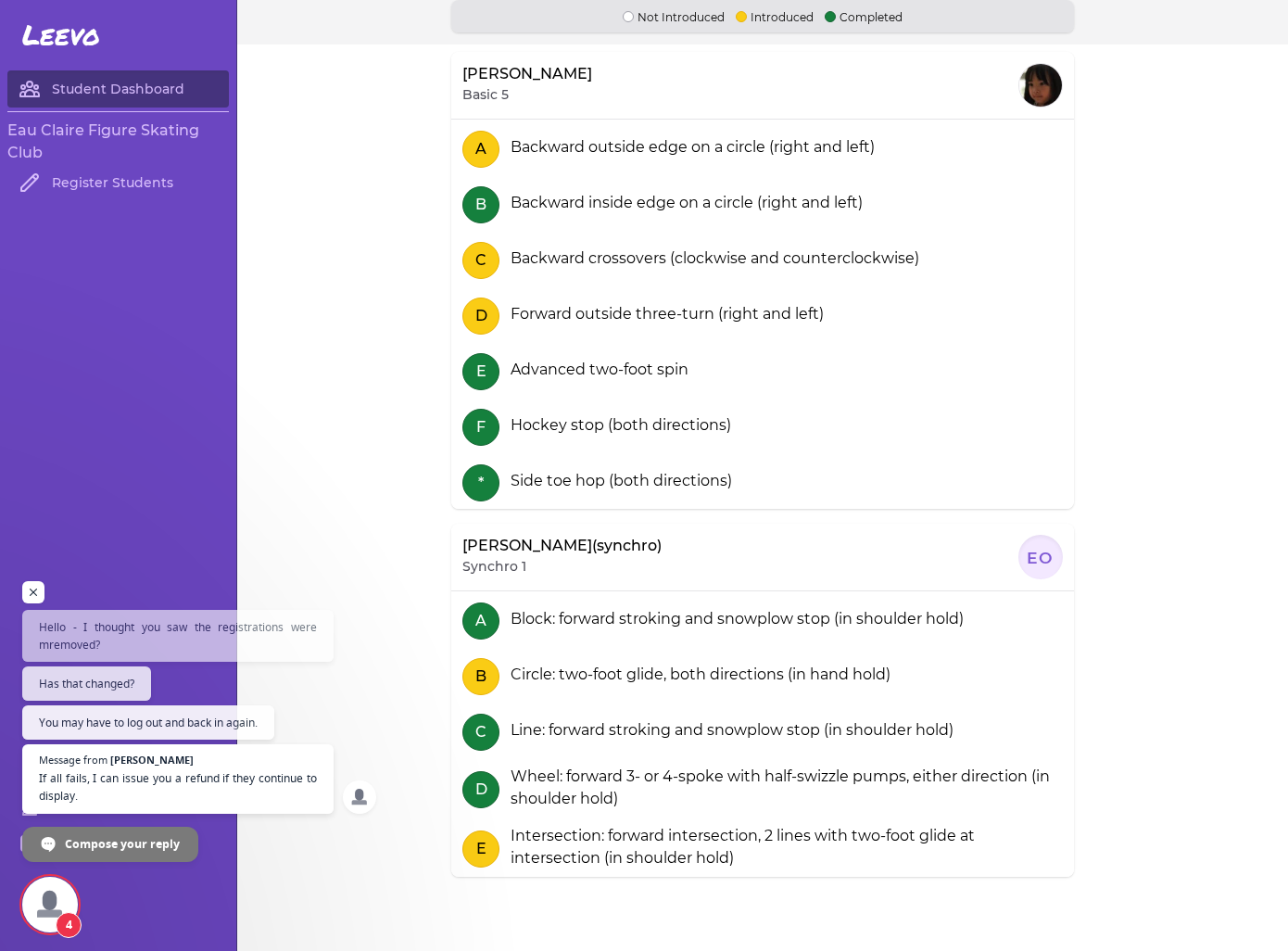 click at bounding box center [50, 905] 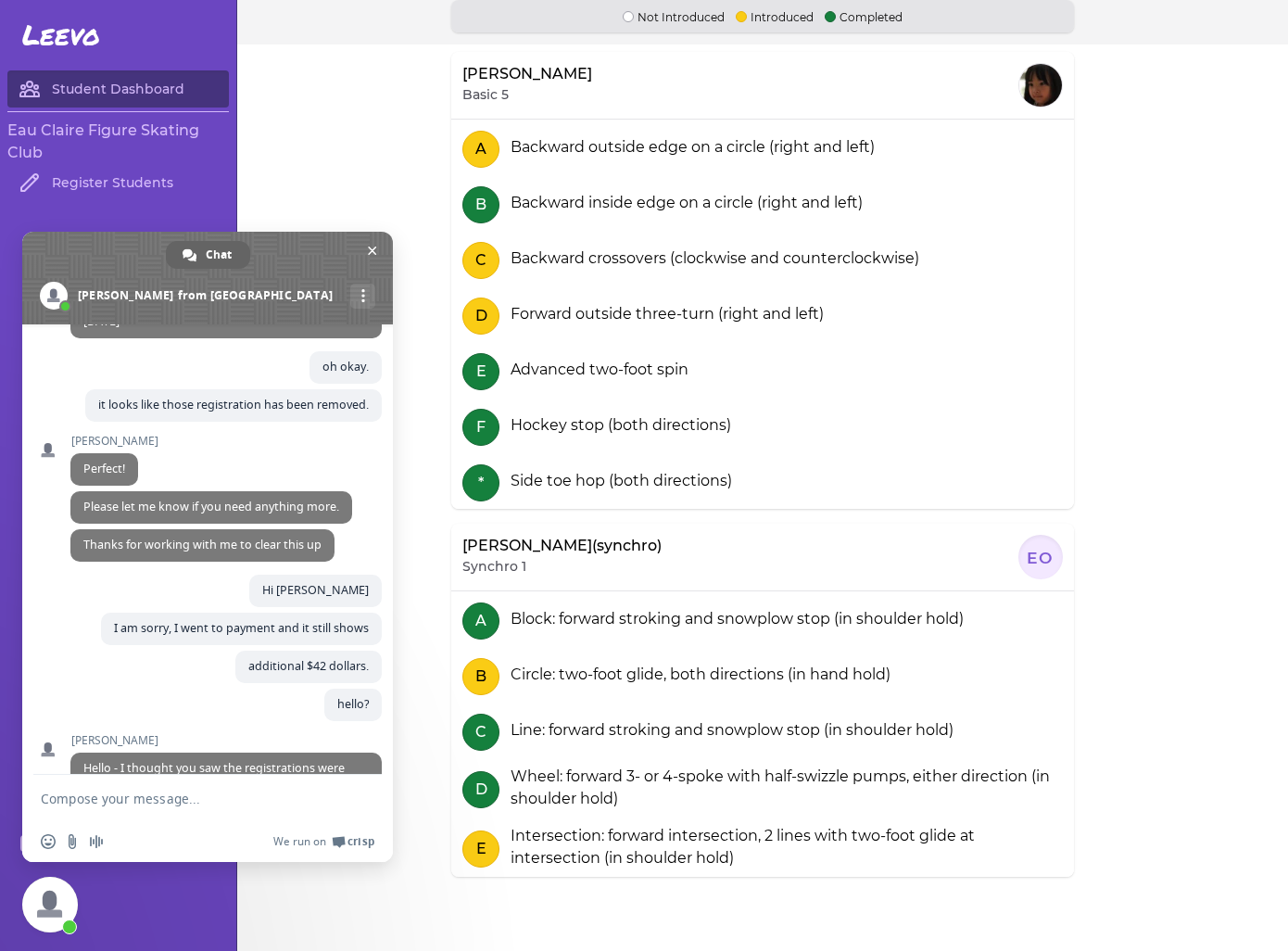 scroll, scrollTop: 2027, scrollLeft: 0, axis: vertical 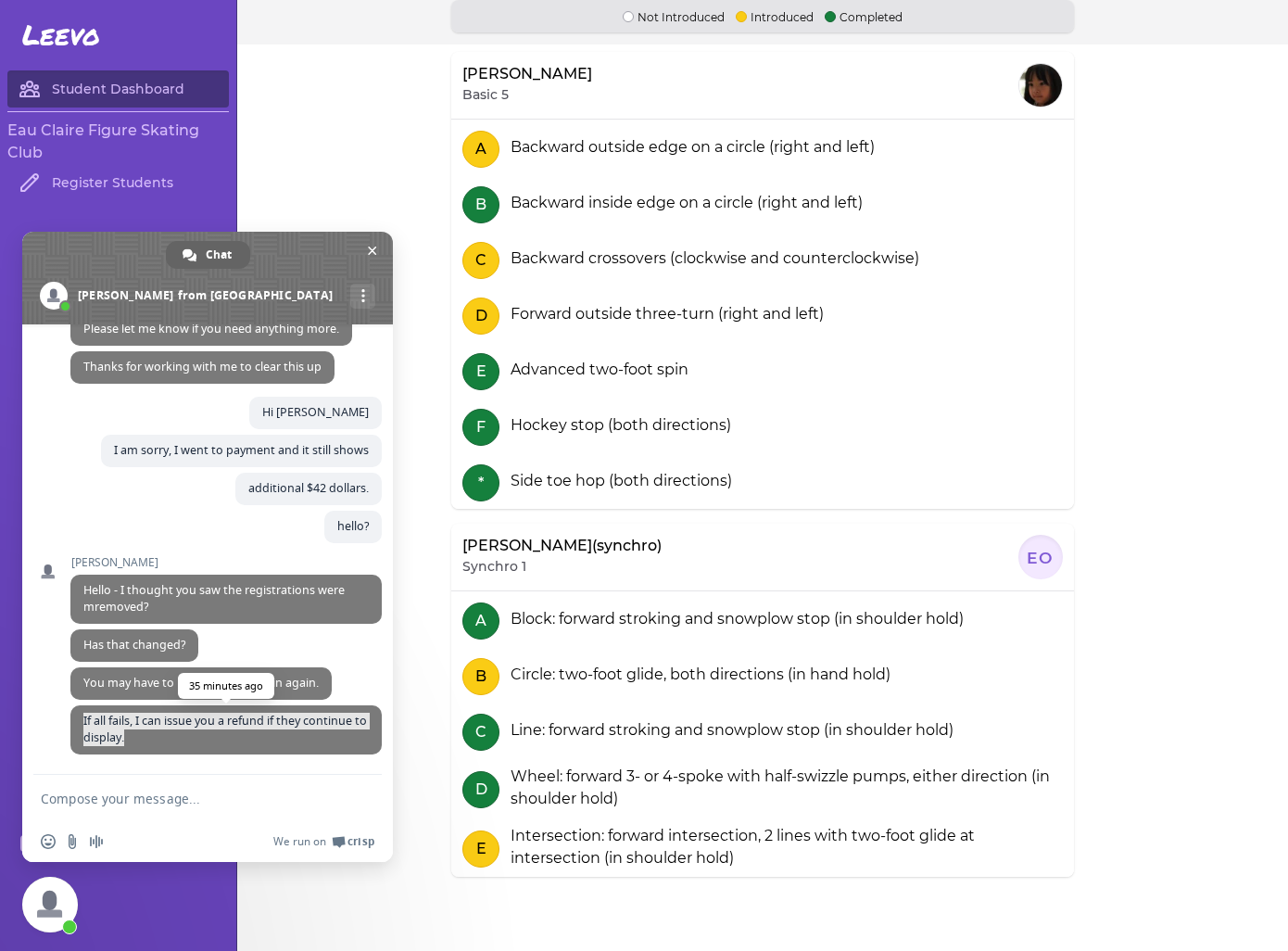 drag, startPoint x: 82, startPoint y: 717, endPoint x: 212, endPoint y: 742, distance: 132.38202 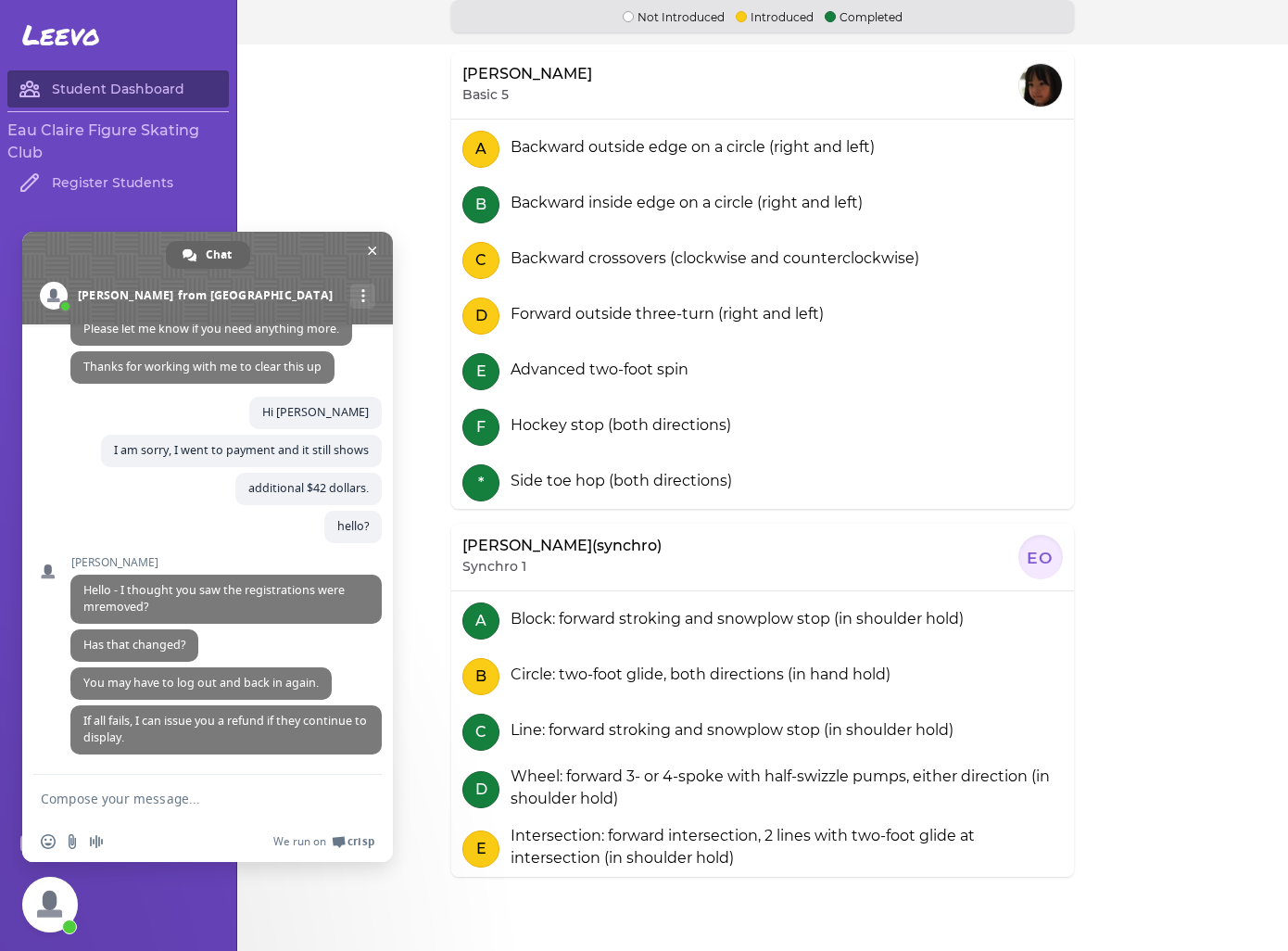 click on "[PERSON_NAME] If all fails, I can issue you a refund if they continue to display. 35 minutes ago" at bounding box center (226, 740) 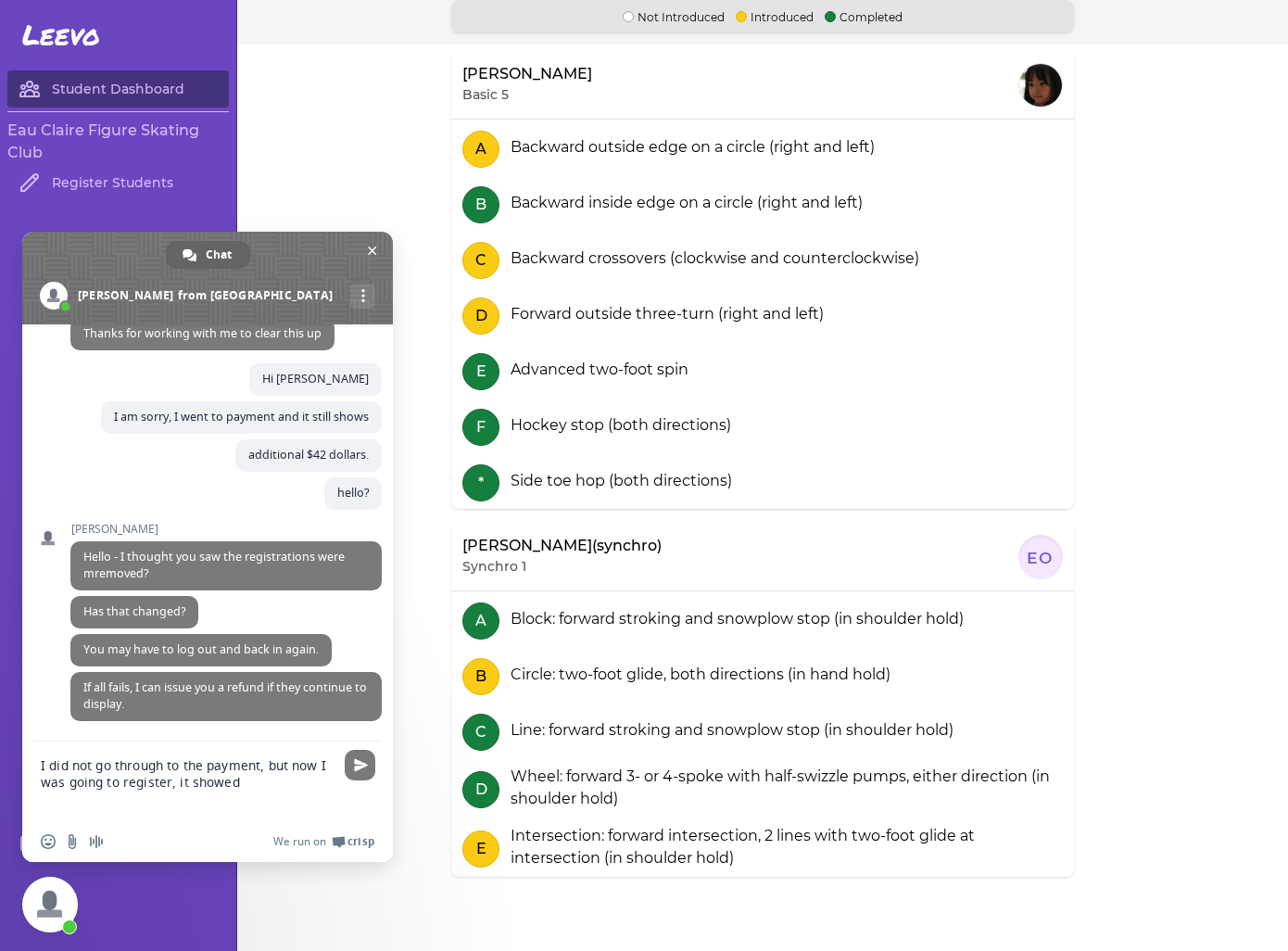 type on "I did not go through to the payment, but now I was going to register, it showed." 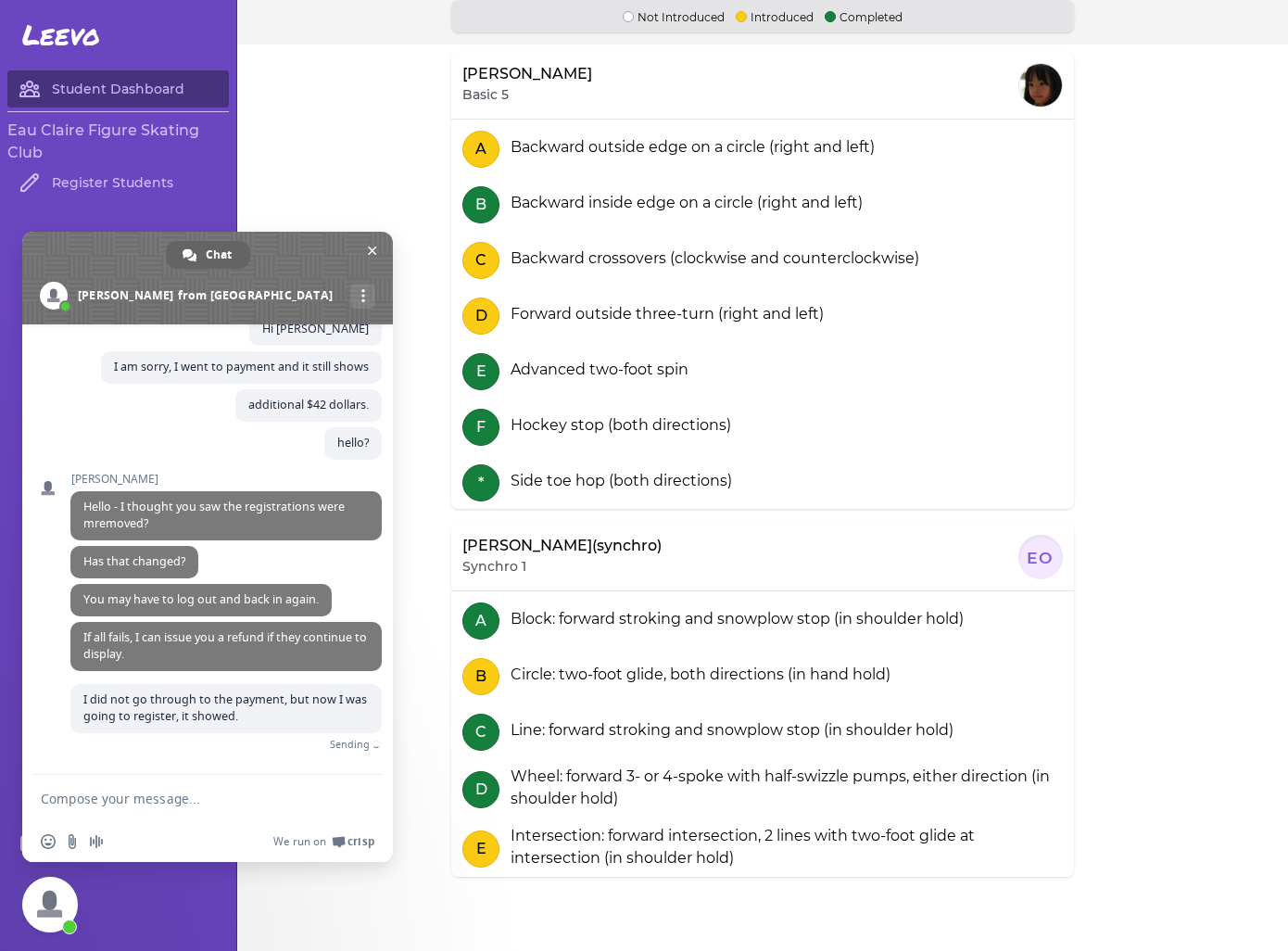 scroll, scrollTop: 2089, scrollLeft: 0, axis: vertical 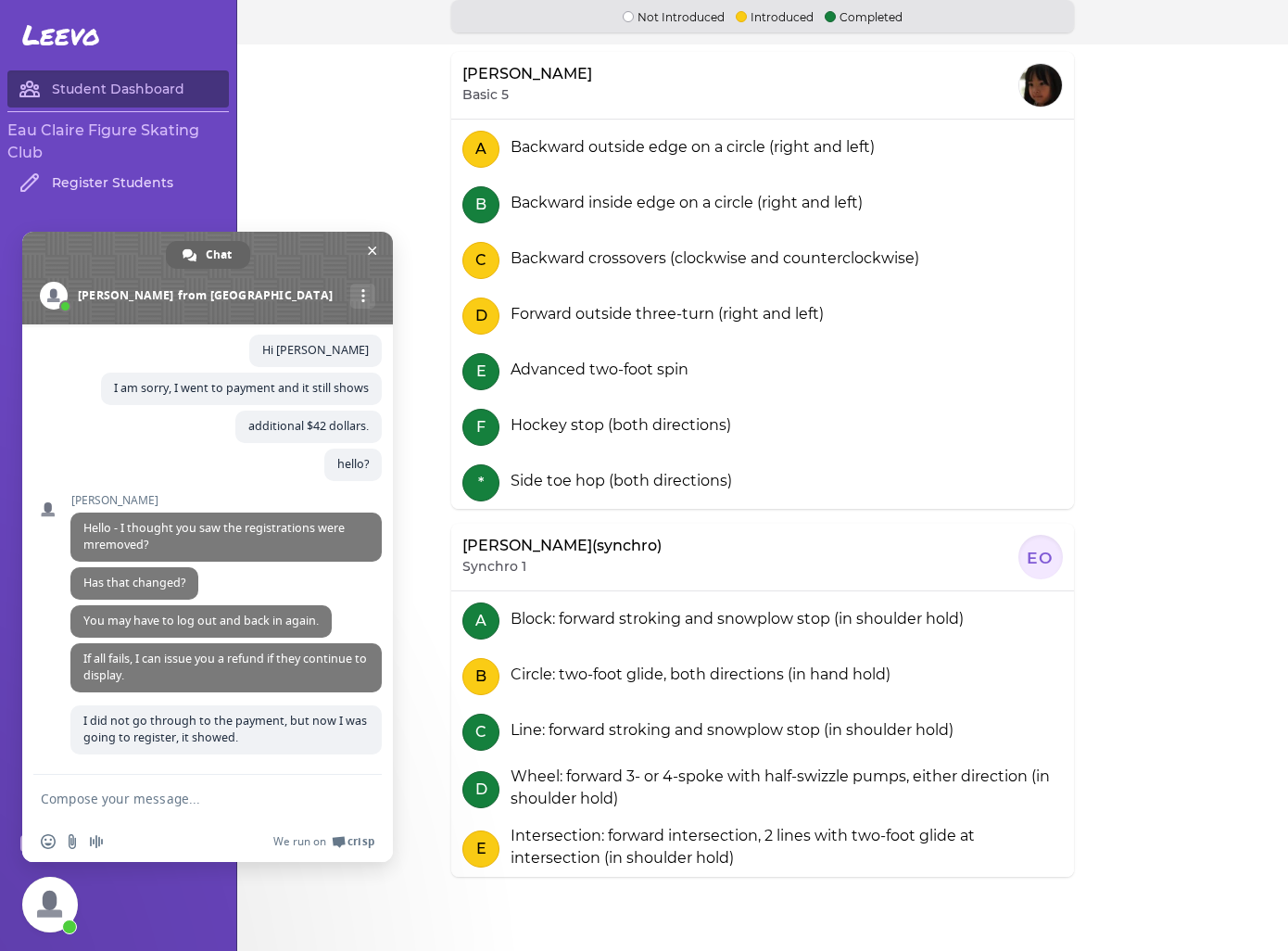 click on "Register Students" at bounding box center [118, 183] 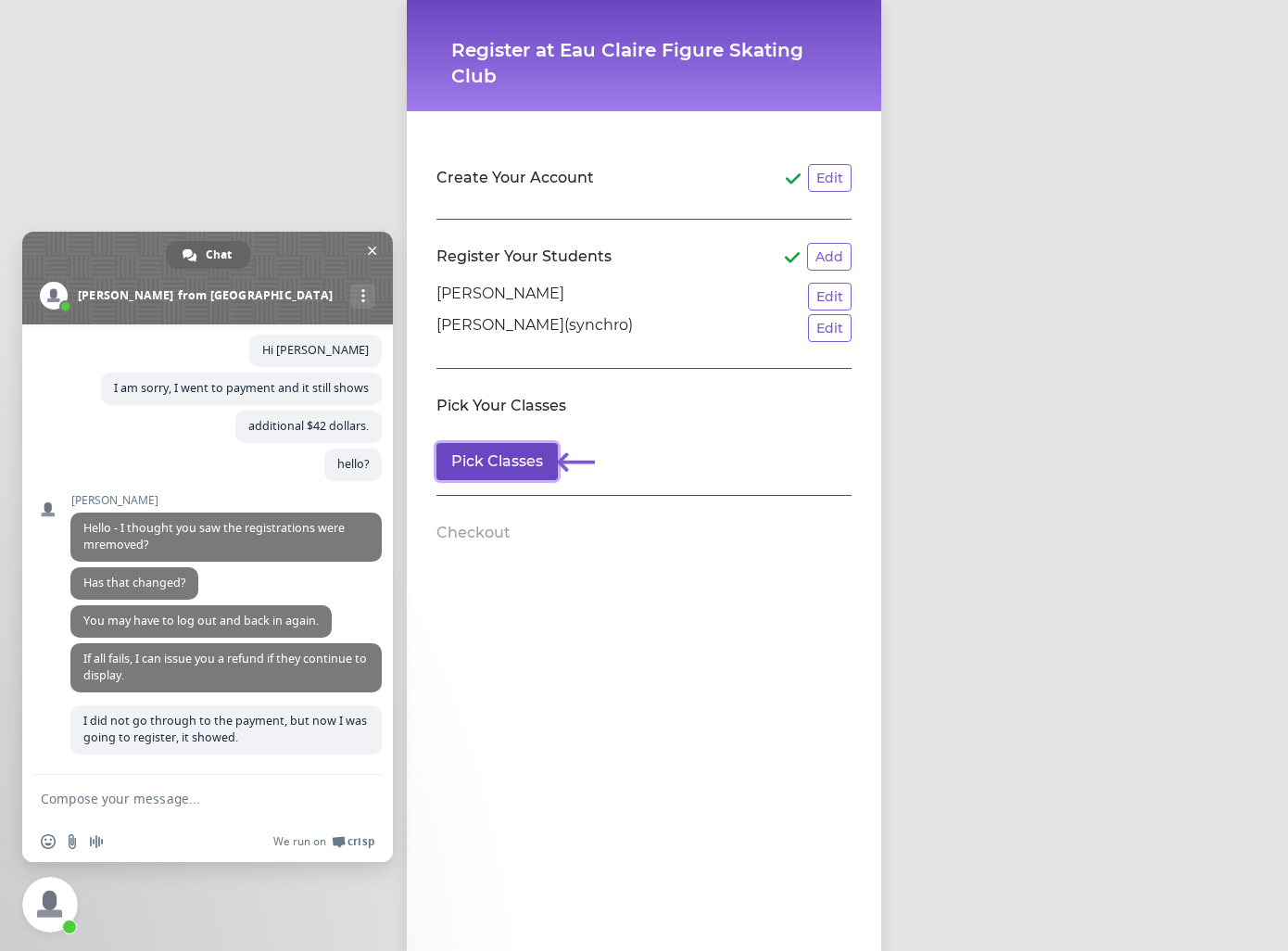click on "Pick Classes" at bounding box center (497, 462) 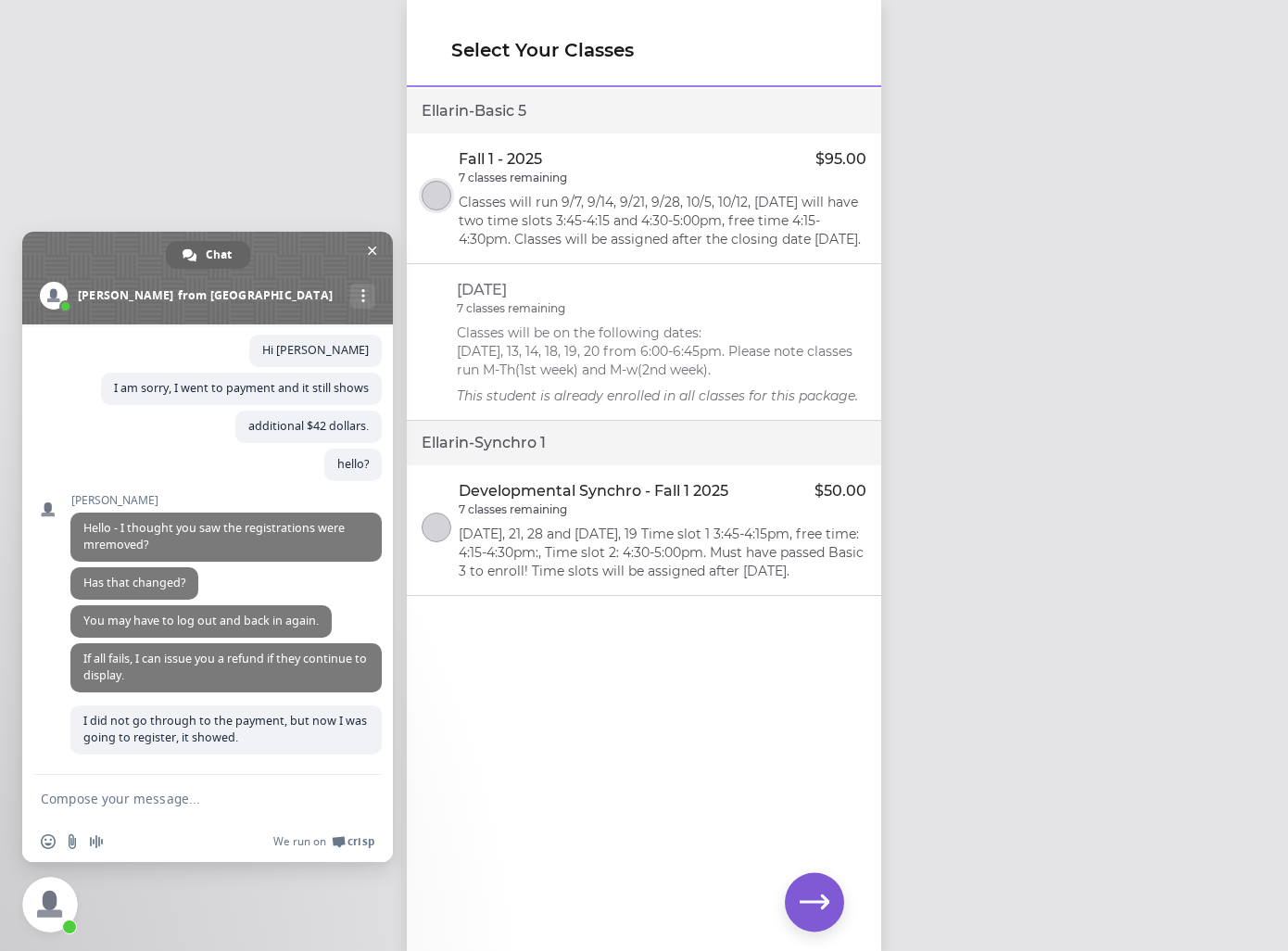 click at bounding box center (436, 196) 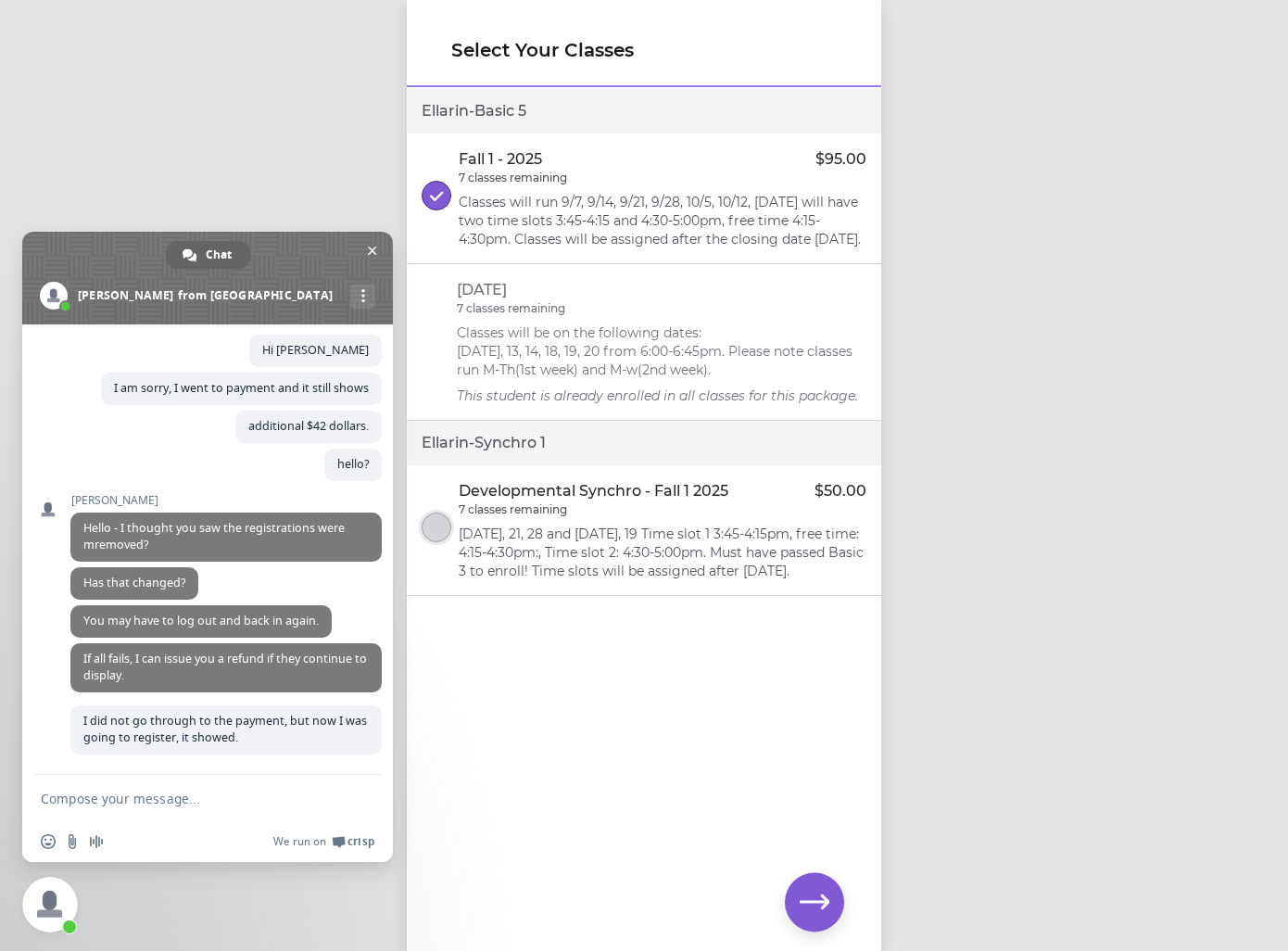click at bounding box center (436, 527) 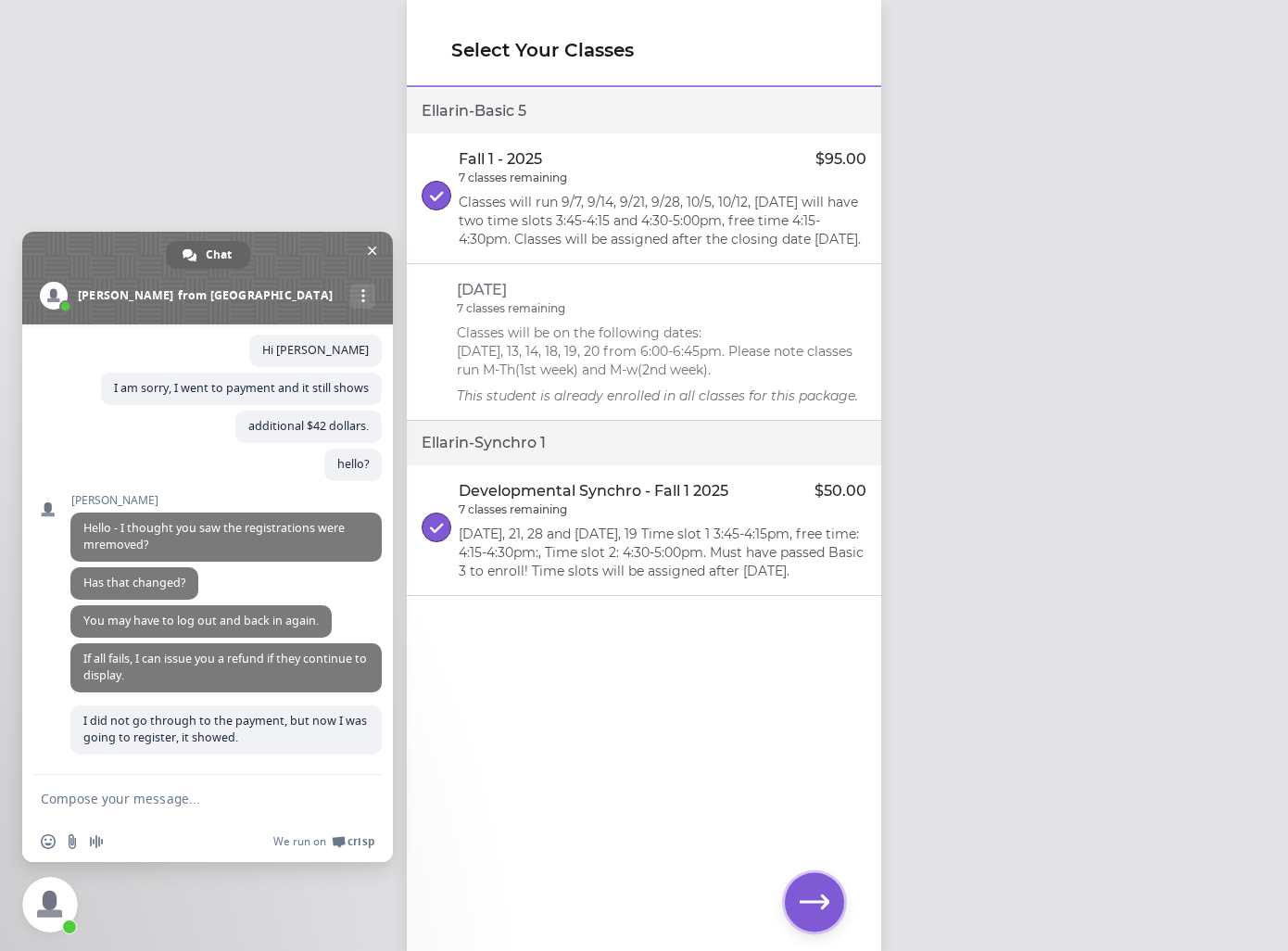 click 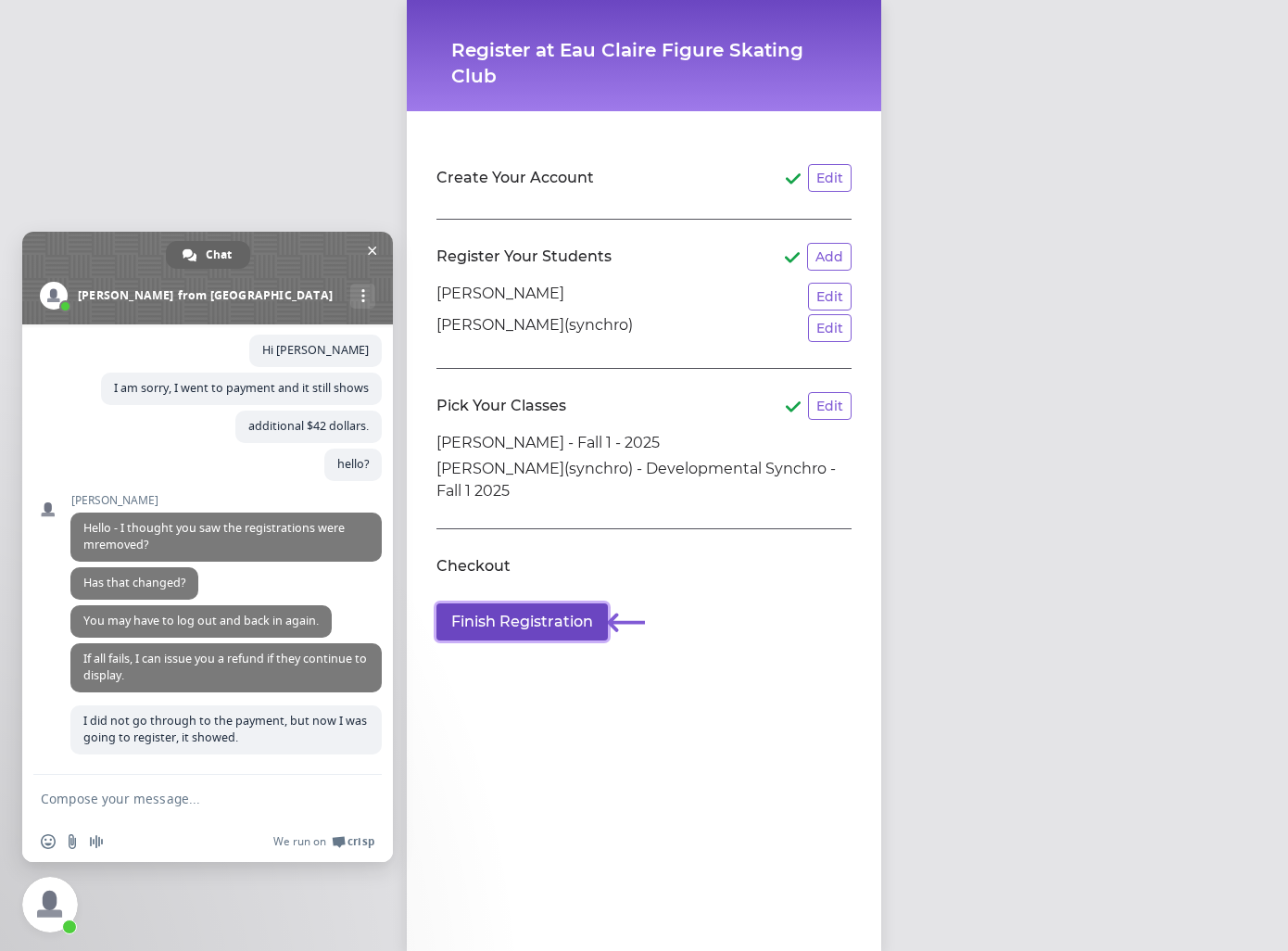 click on "Finish Registration" at bounding box center [522, 622] 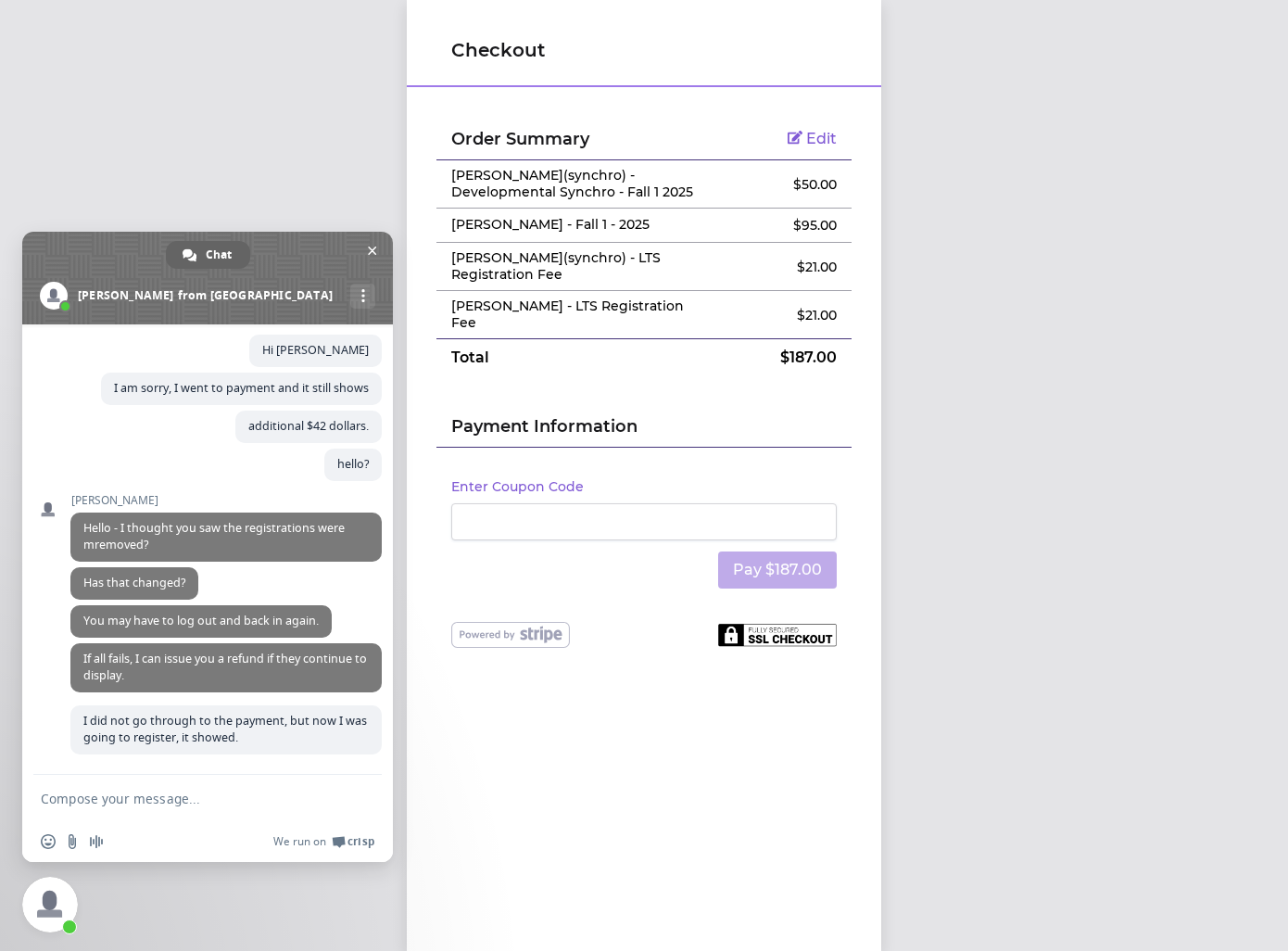 click at bounding box center (189, 798) 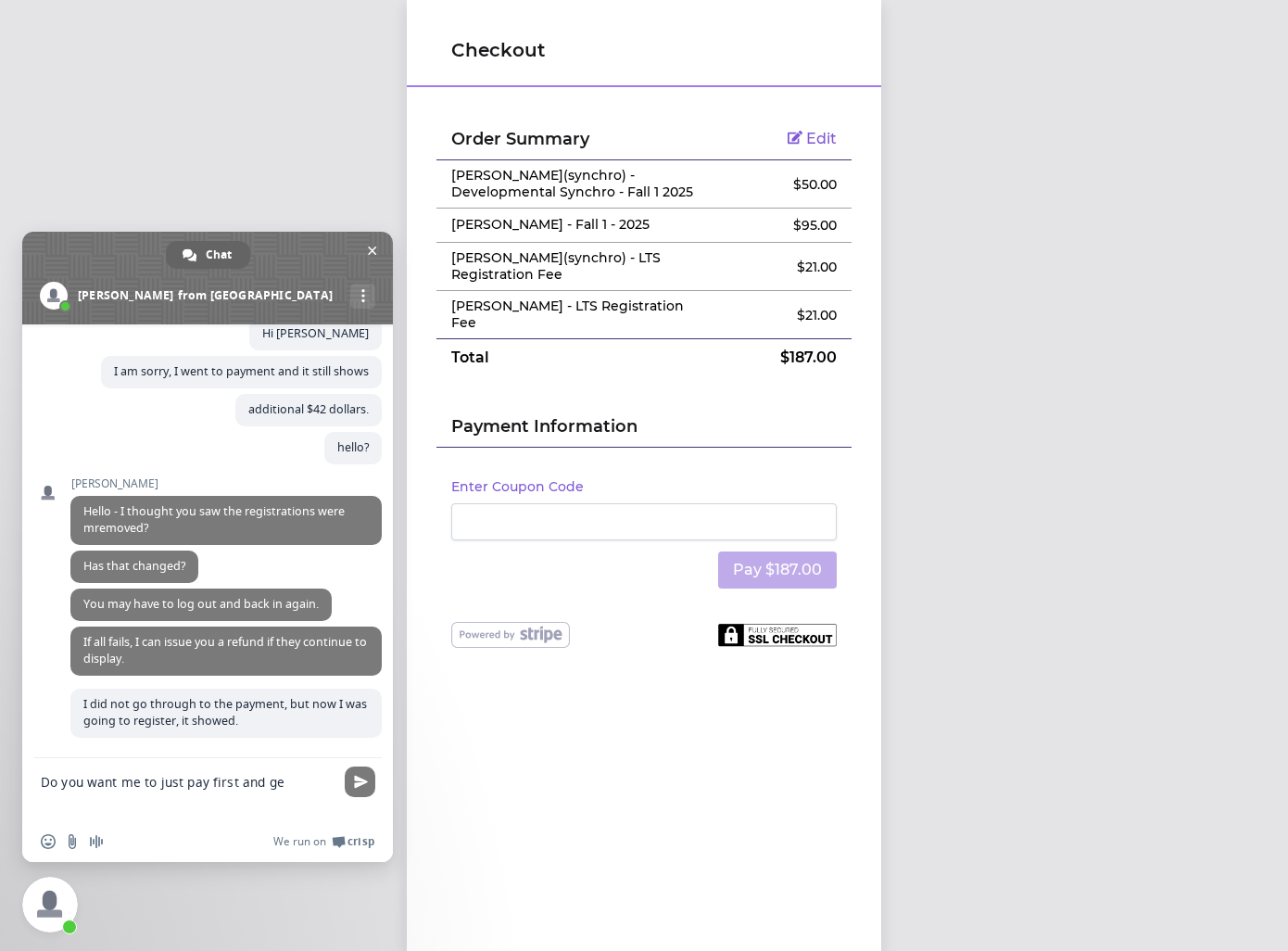 scroll, scrollTop: 2106, scrollLeft: 0, axis: vertical 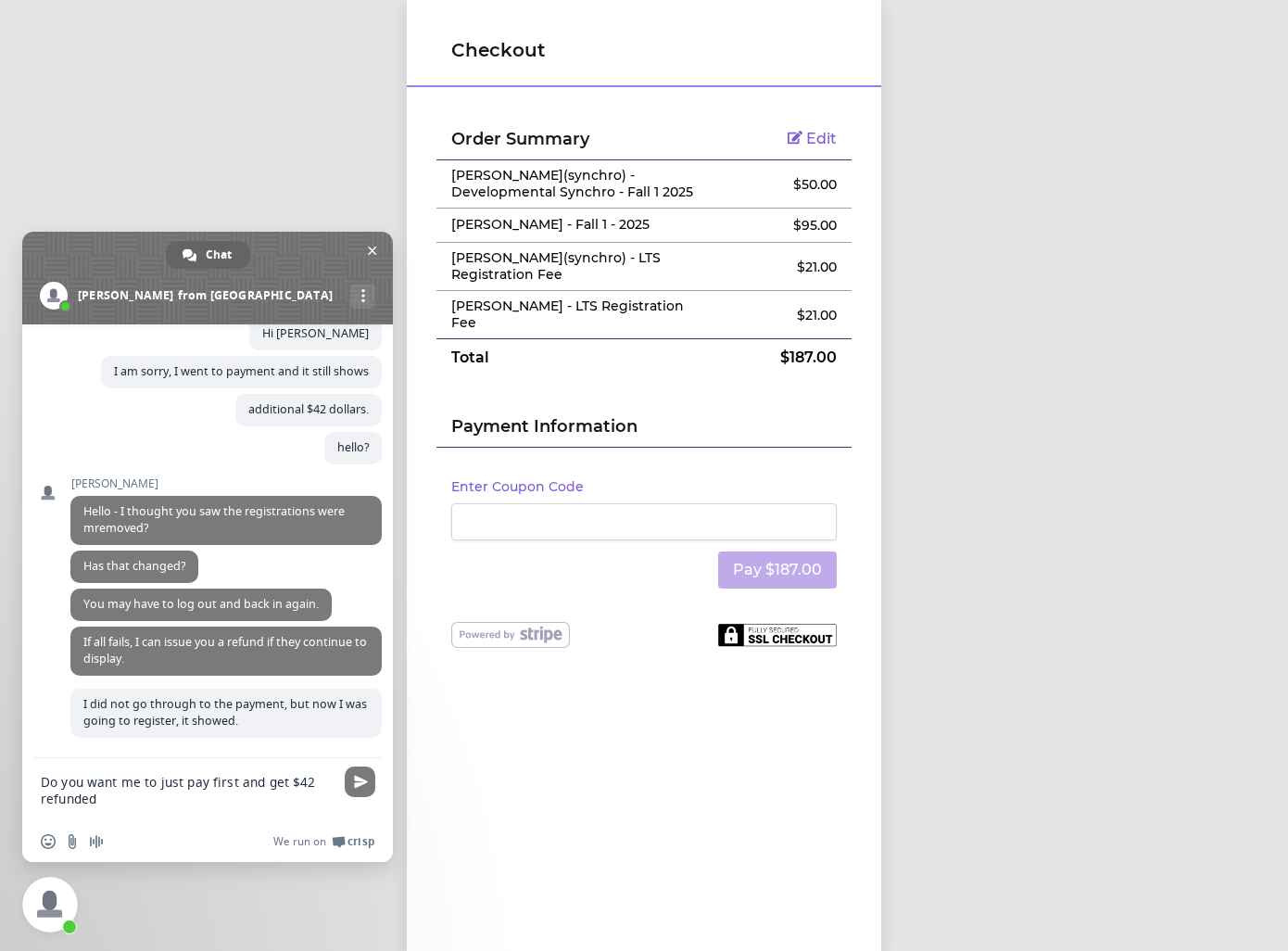 type on "Do you want me to just pay first and get $42 refunded?" 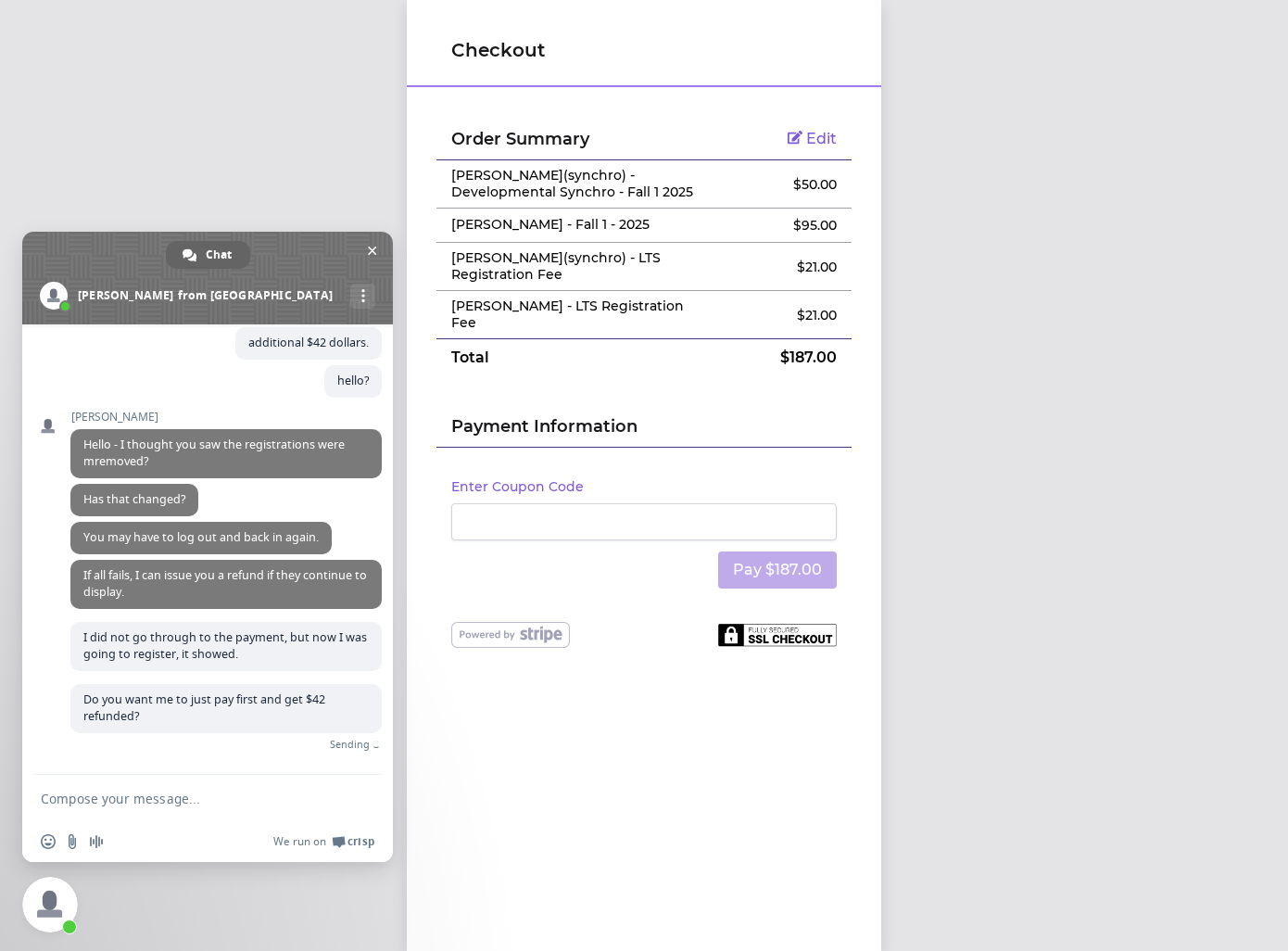 scroll, scrollTop: 2144, scrollLeft: 0, axis: vertical 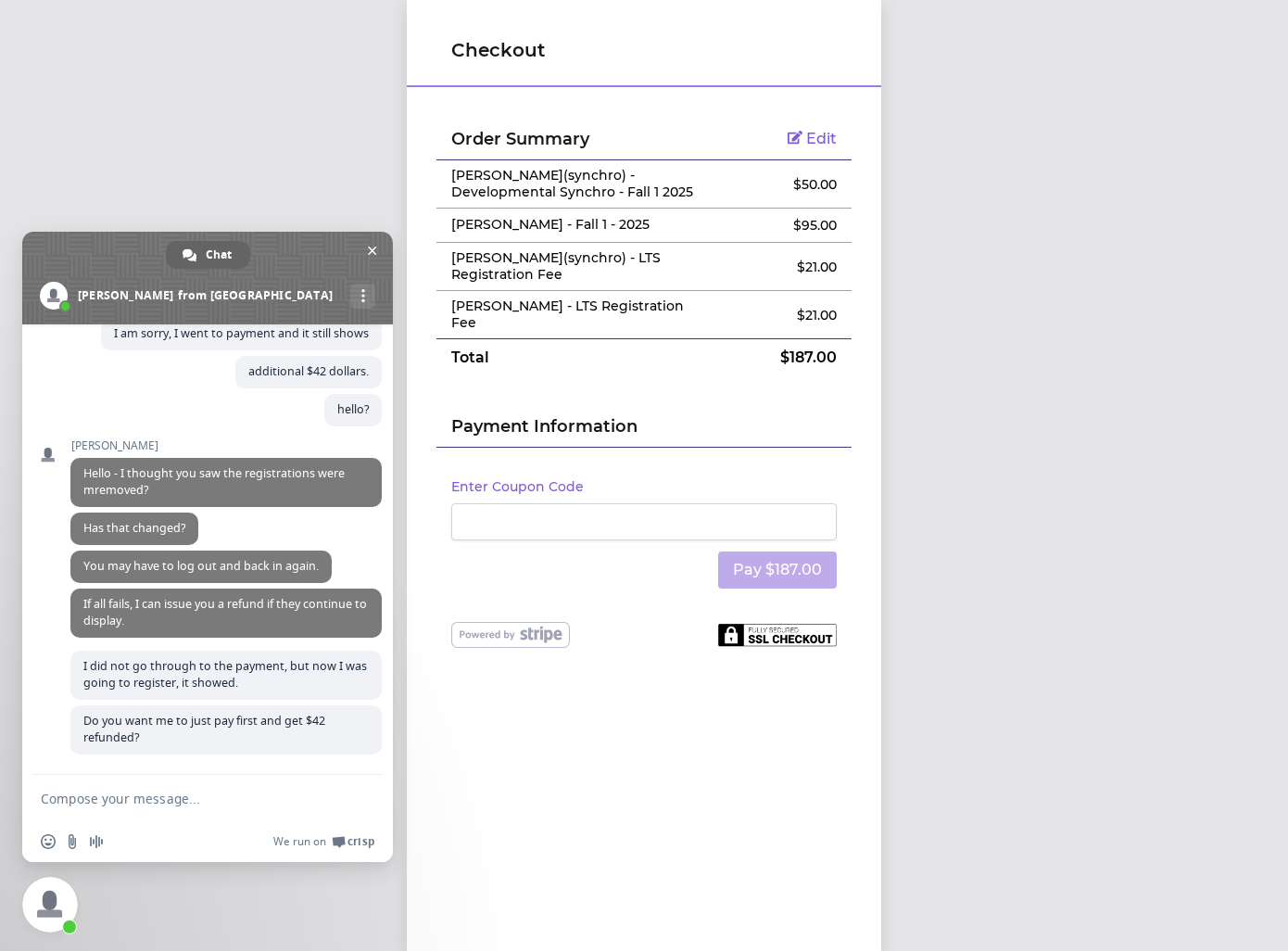 drag, startPoint x: 448, startPoint y: 175, endPoint x: 777, endPoint y: 336, distance: 366.28131 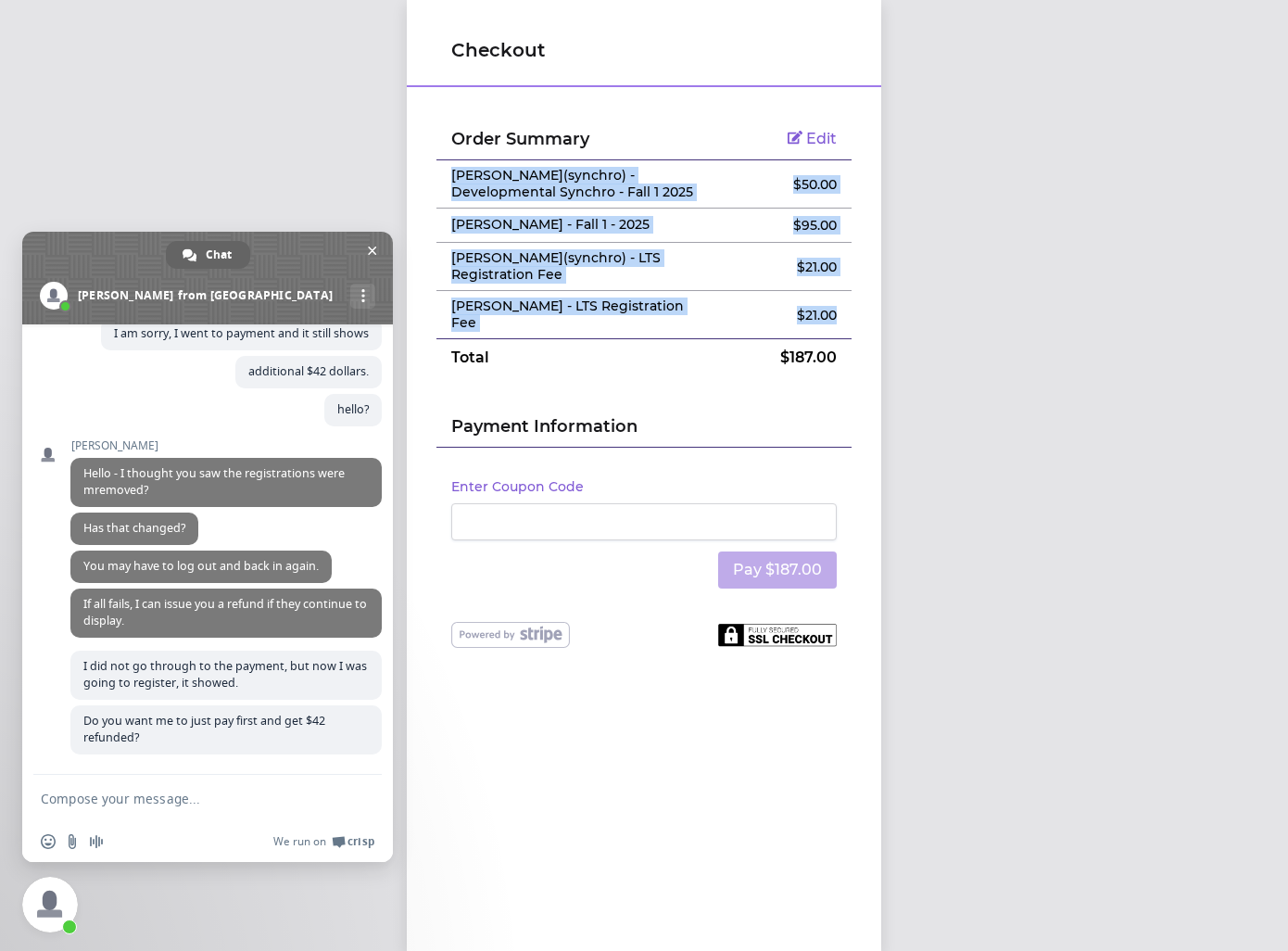 drag, startPoint x: 823, startPoint y: 324, endPoint x: 435, endPoint y: 174, distance: 415.9856 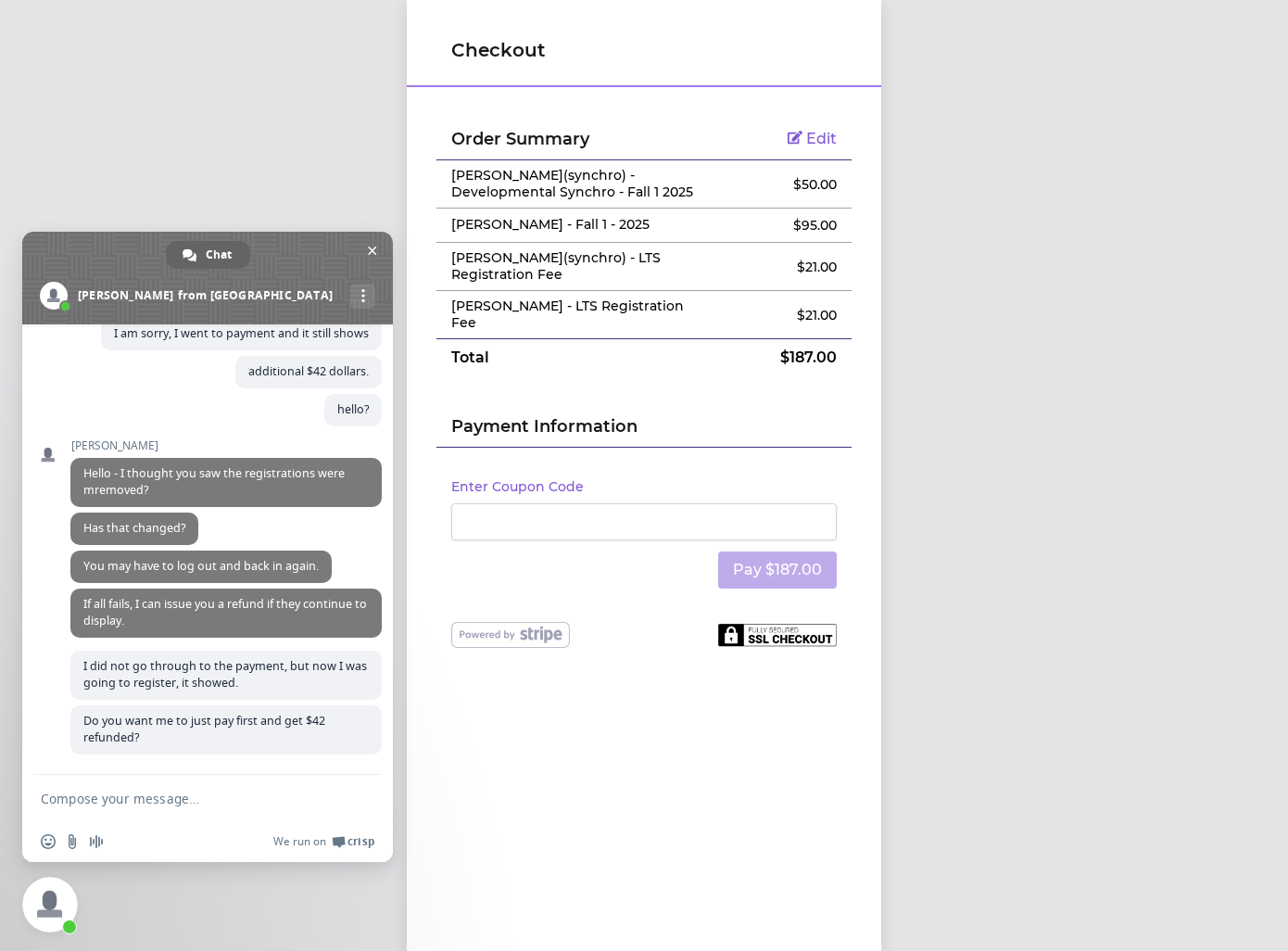 click at bounding box center (189, 798) 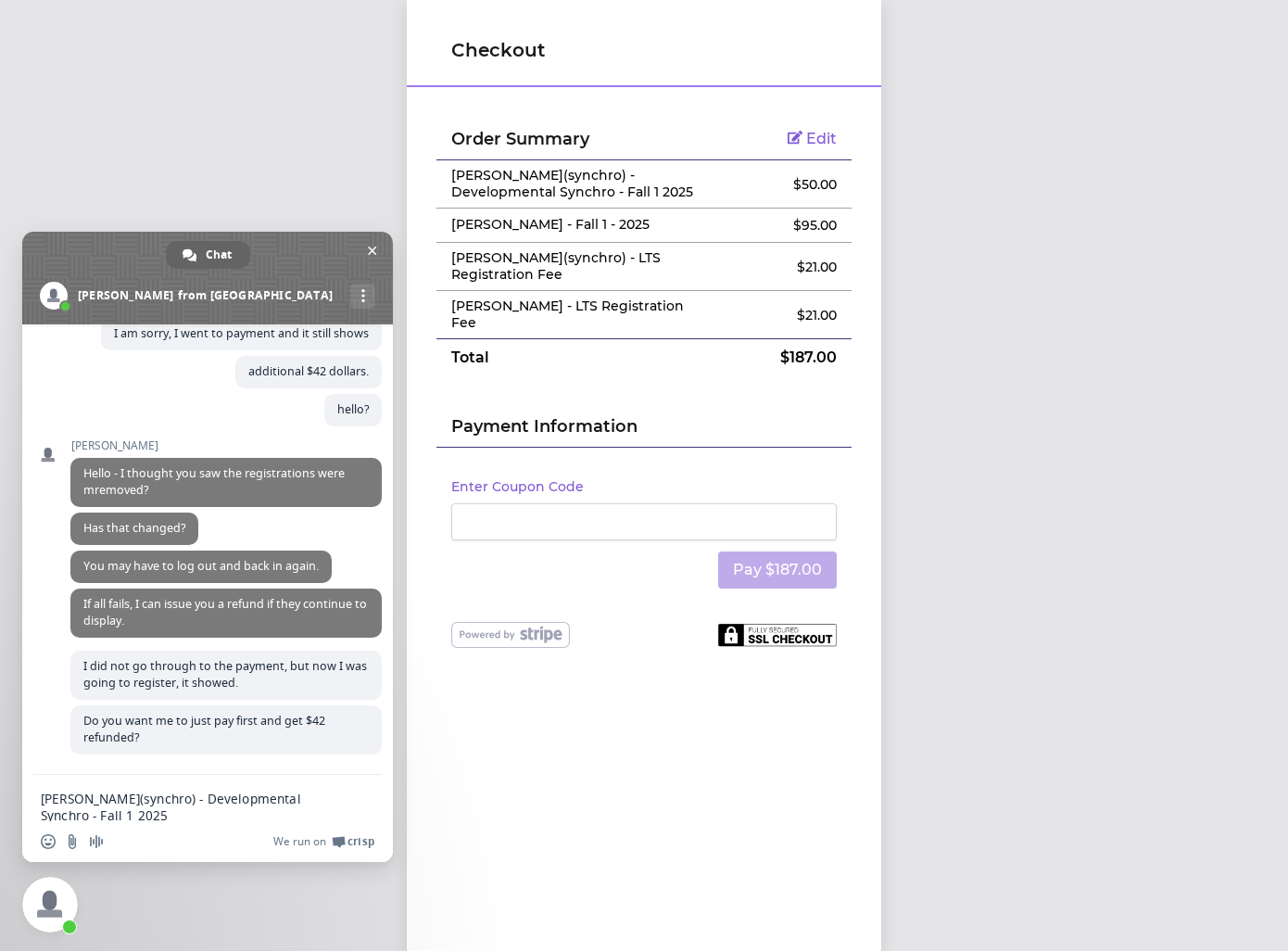 scroll, scrollTop: 236, scrollLeft: 0, axis: vertical 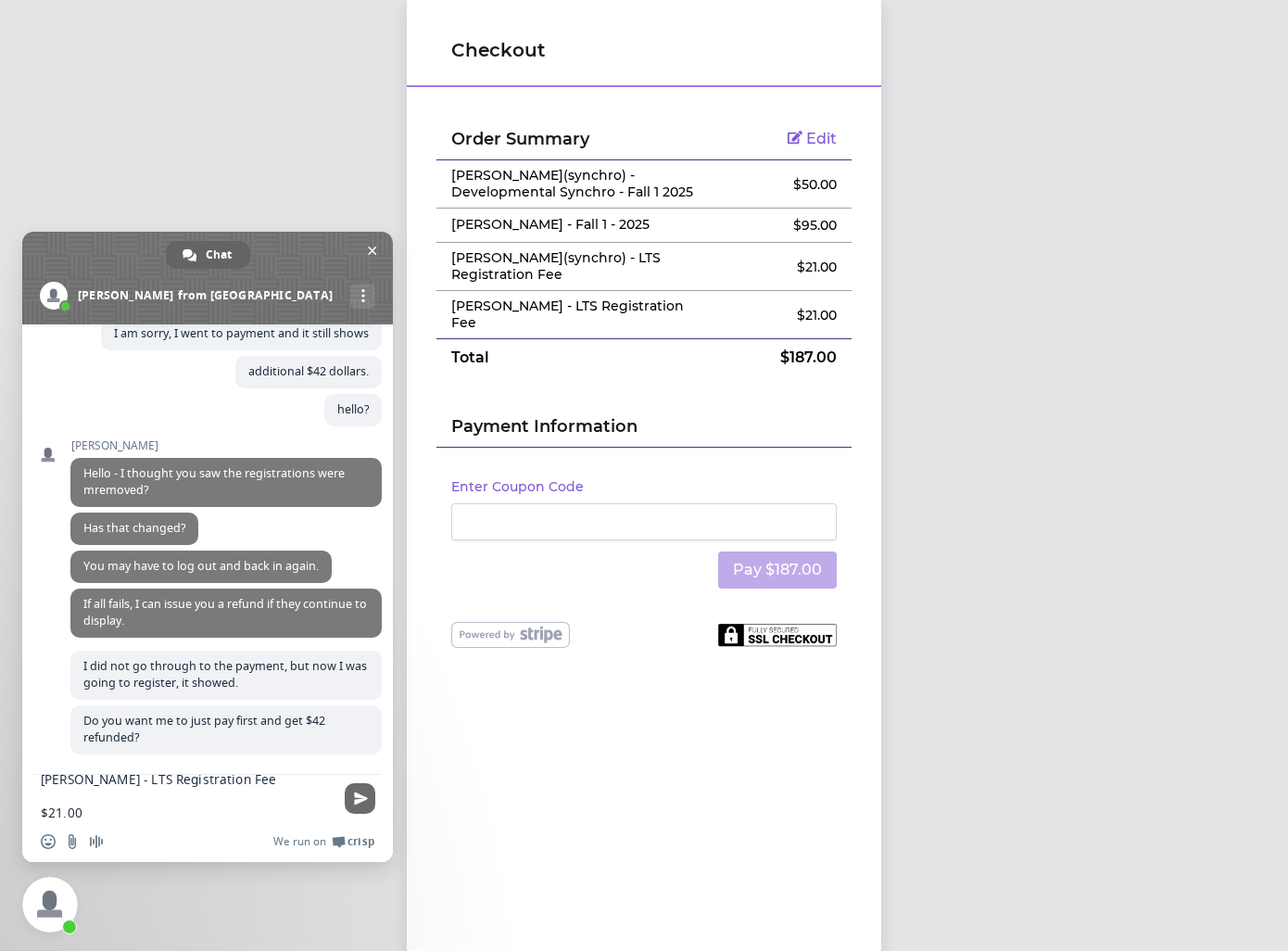 type on "[PERSON_NAME](synchro) - Developmental Synchro - Fall 1 2025
$50.00
[PERSON_NAME] - Fall 1 - 2025
$95.00
[PERSON_NAME](synchro) - LTS Registration Fee
$21.00
[PERSON_NAME] - LTS Registration Fee
$21.00" 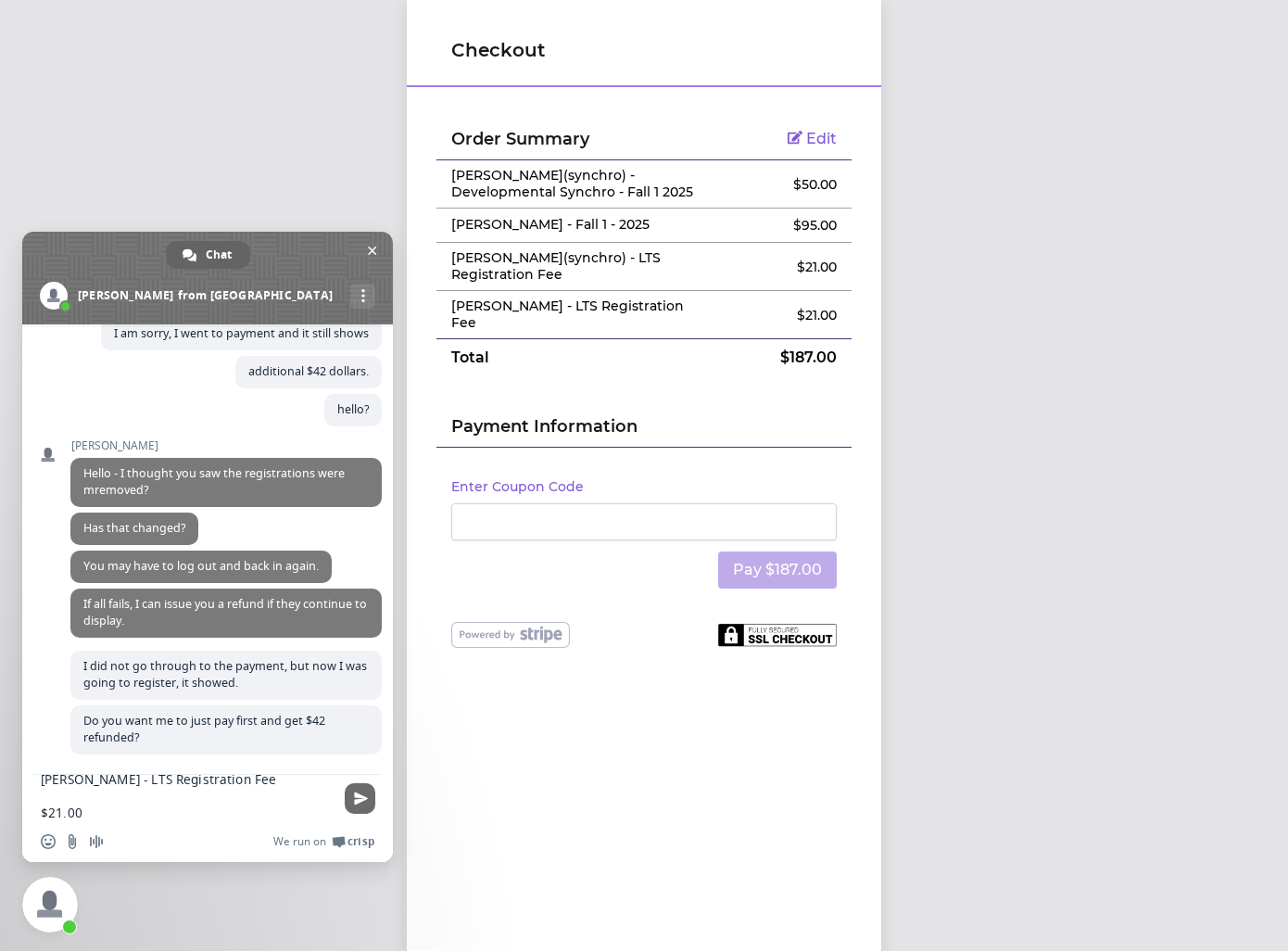 click at bounding box center (360, 798) 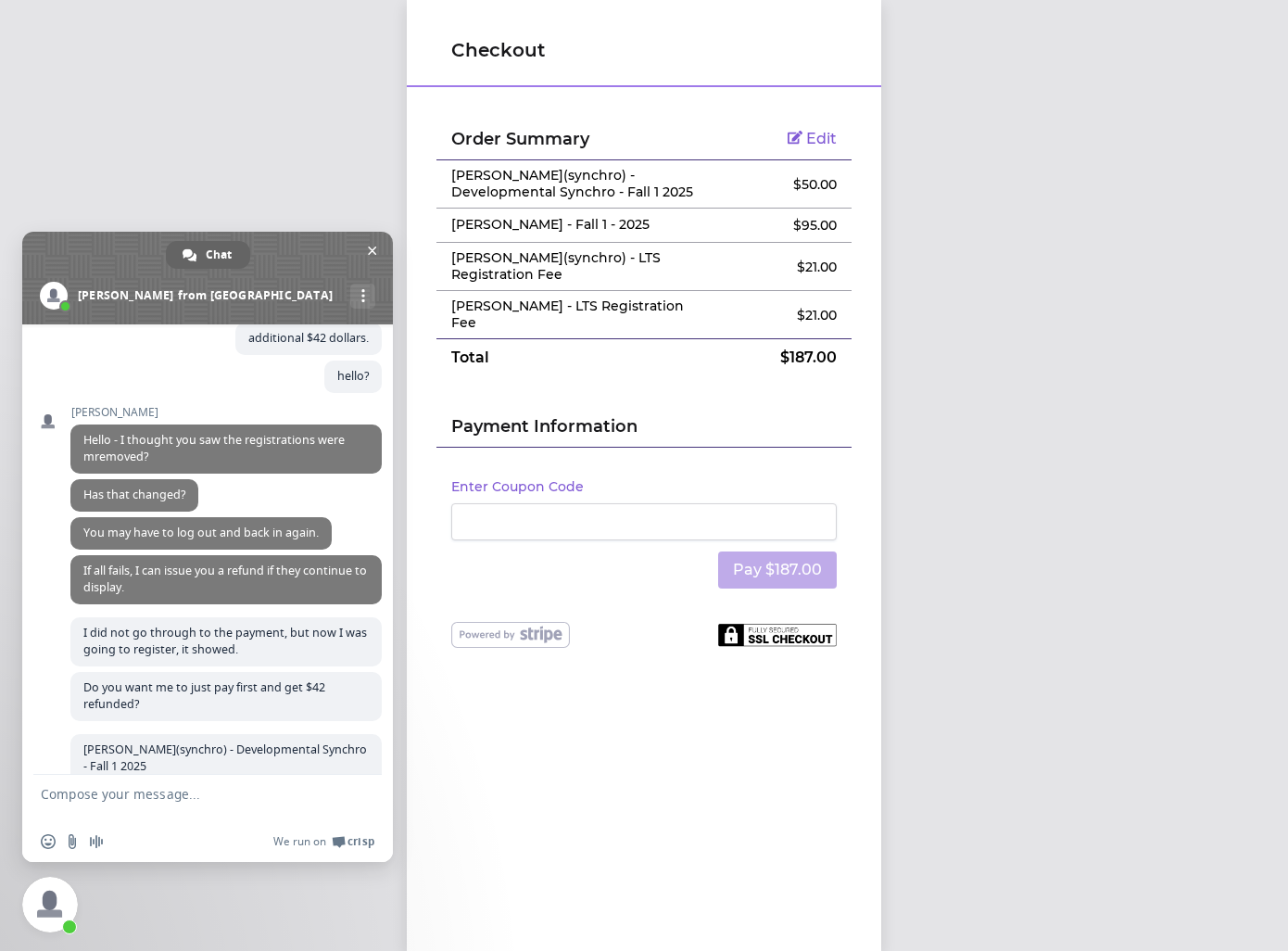 scroll, scrollTop: 5, scrollLeft: 0, axis: vertical 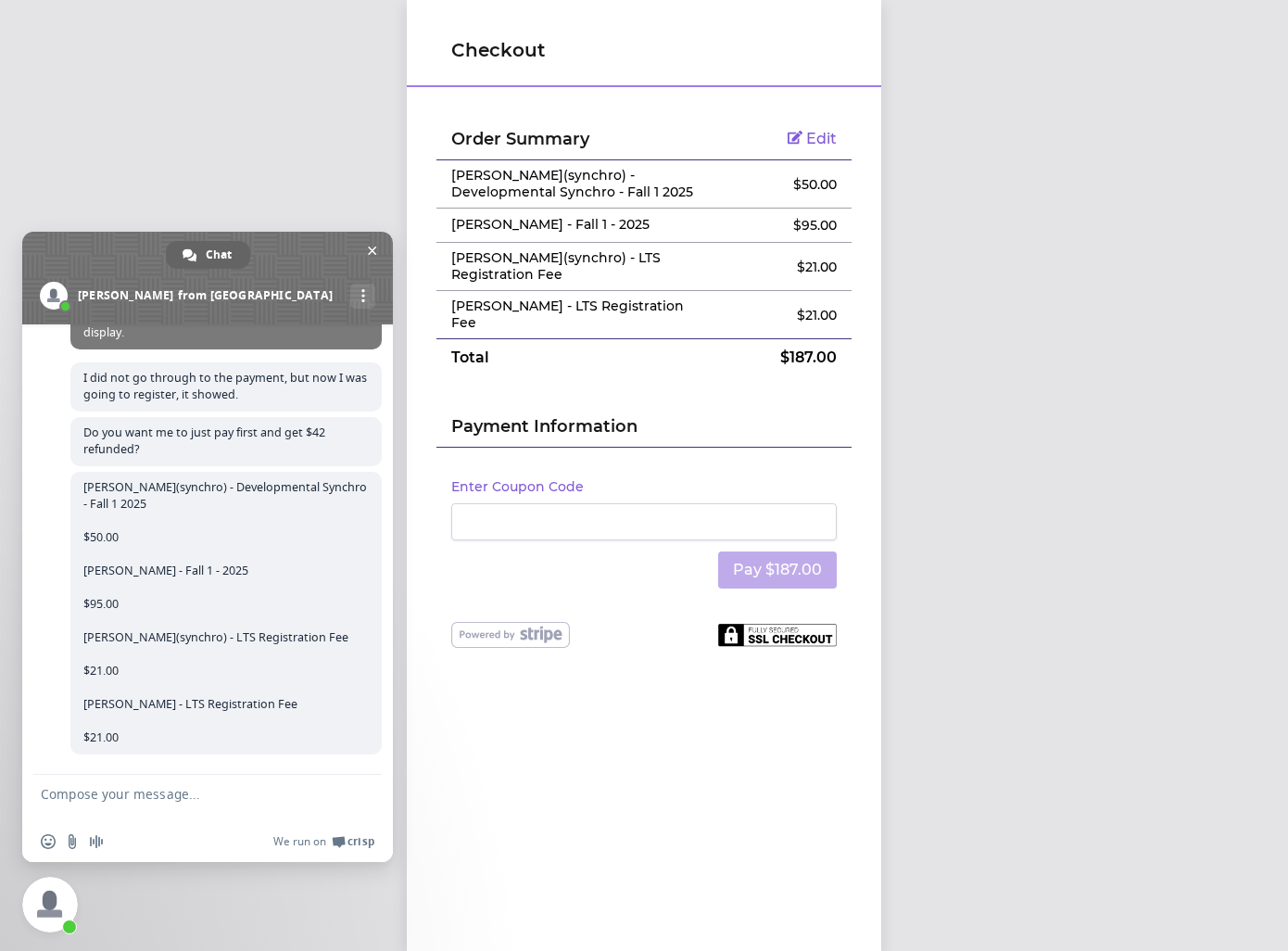 click at bounding box center [189, 798] 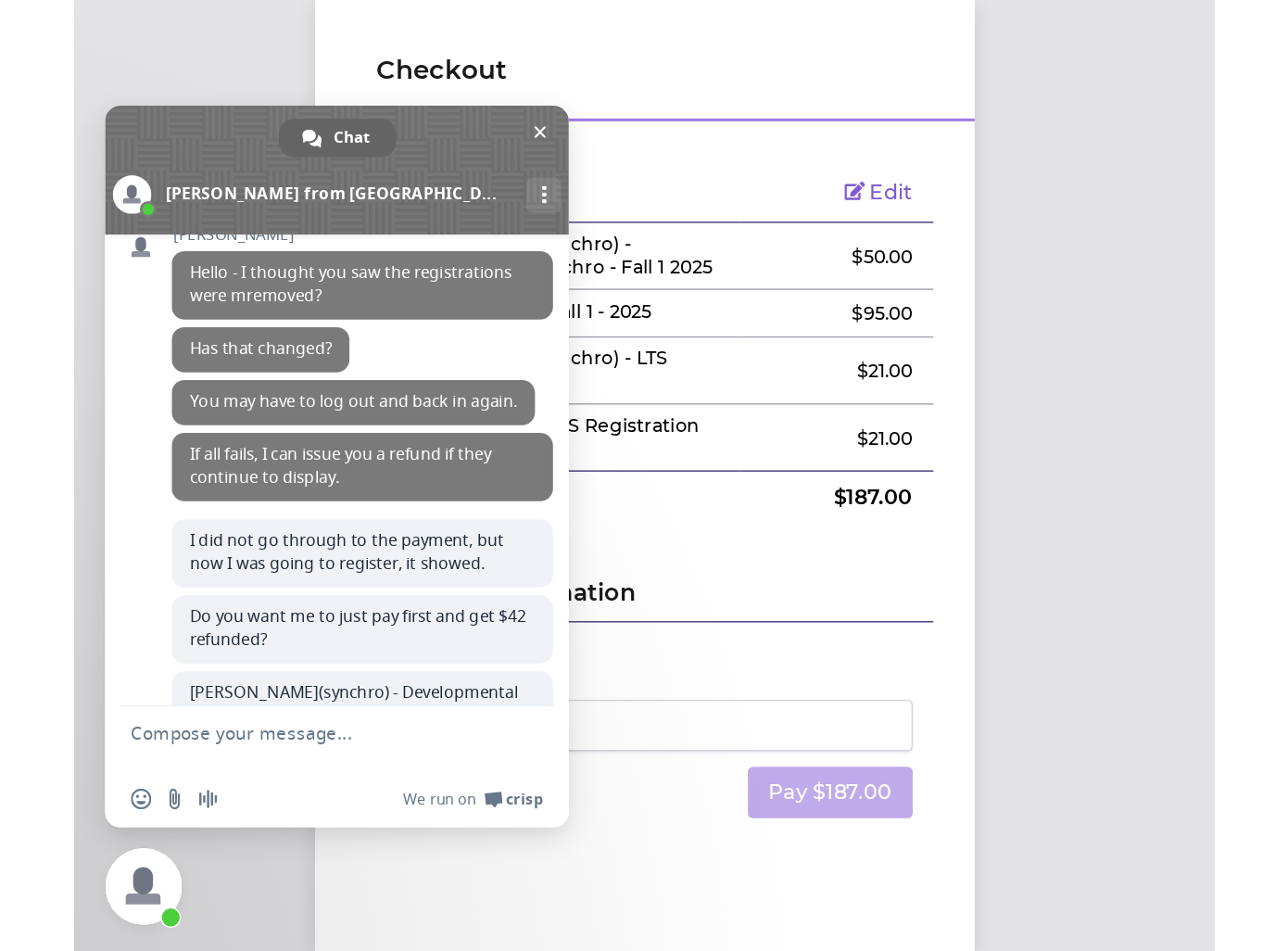 scroll, scrollTop: 2578, scrollLeft: 0, axis: vertical 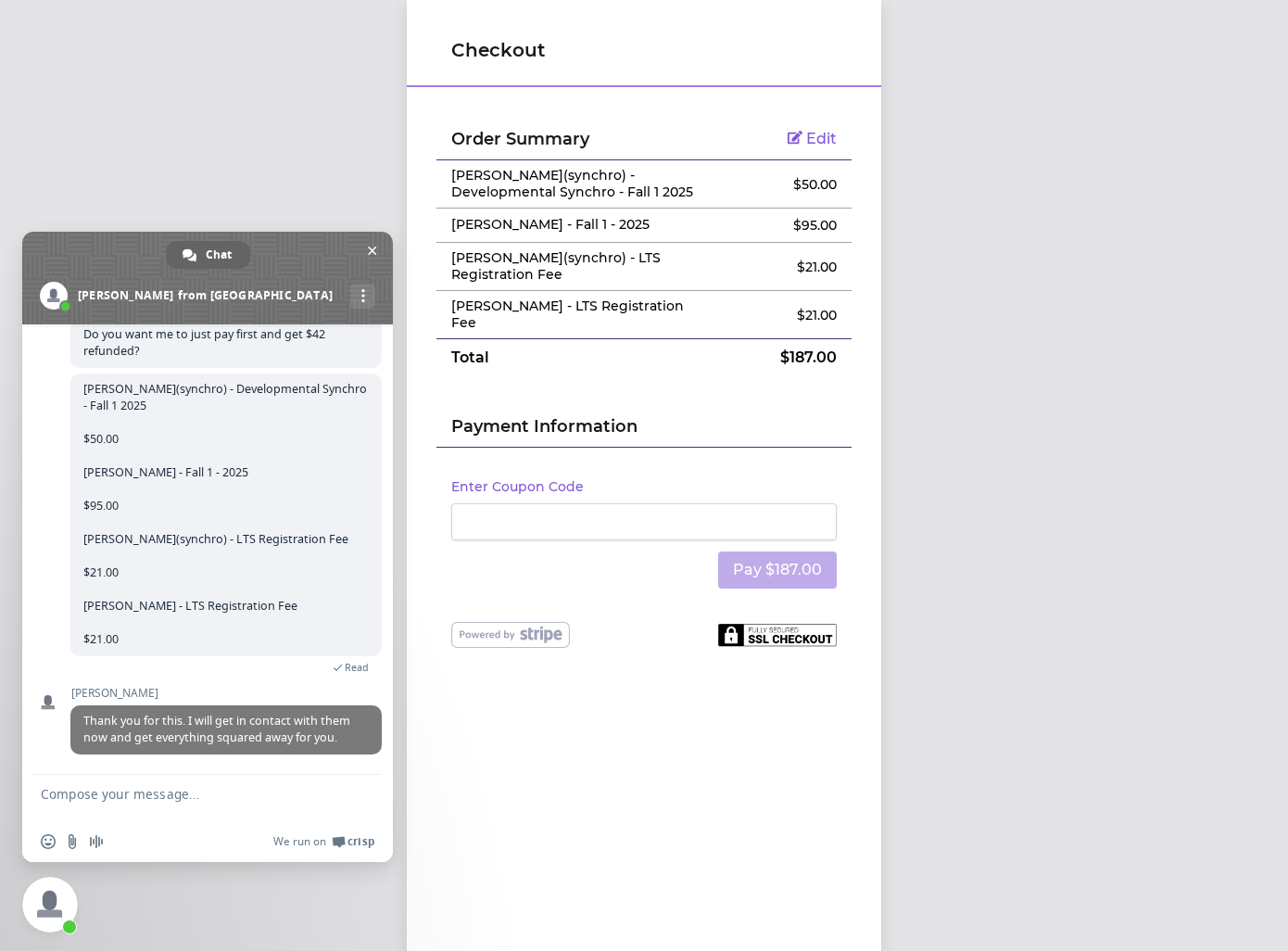 click at bounding box center (189, 798) 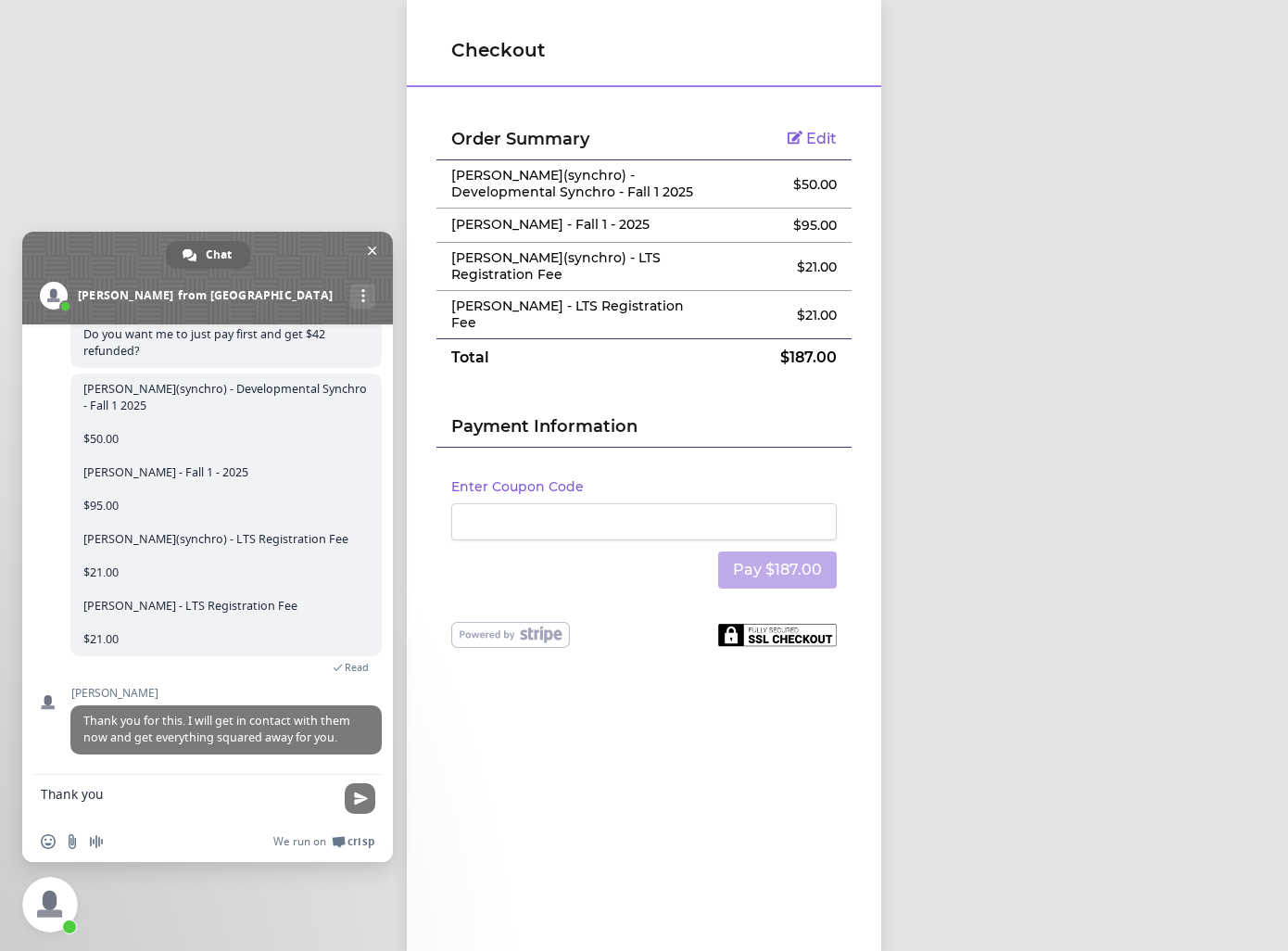 type on "Thank you." 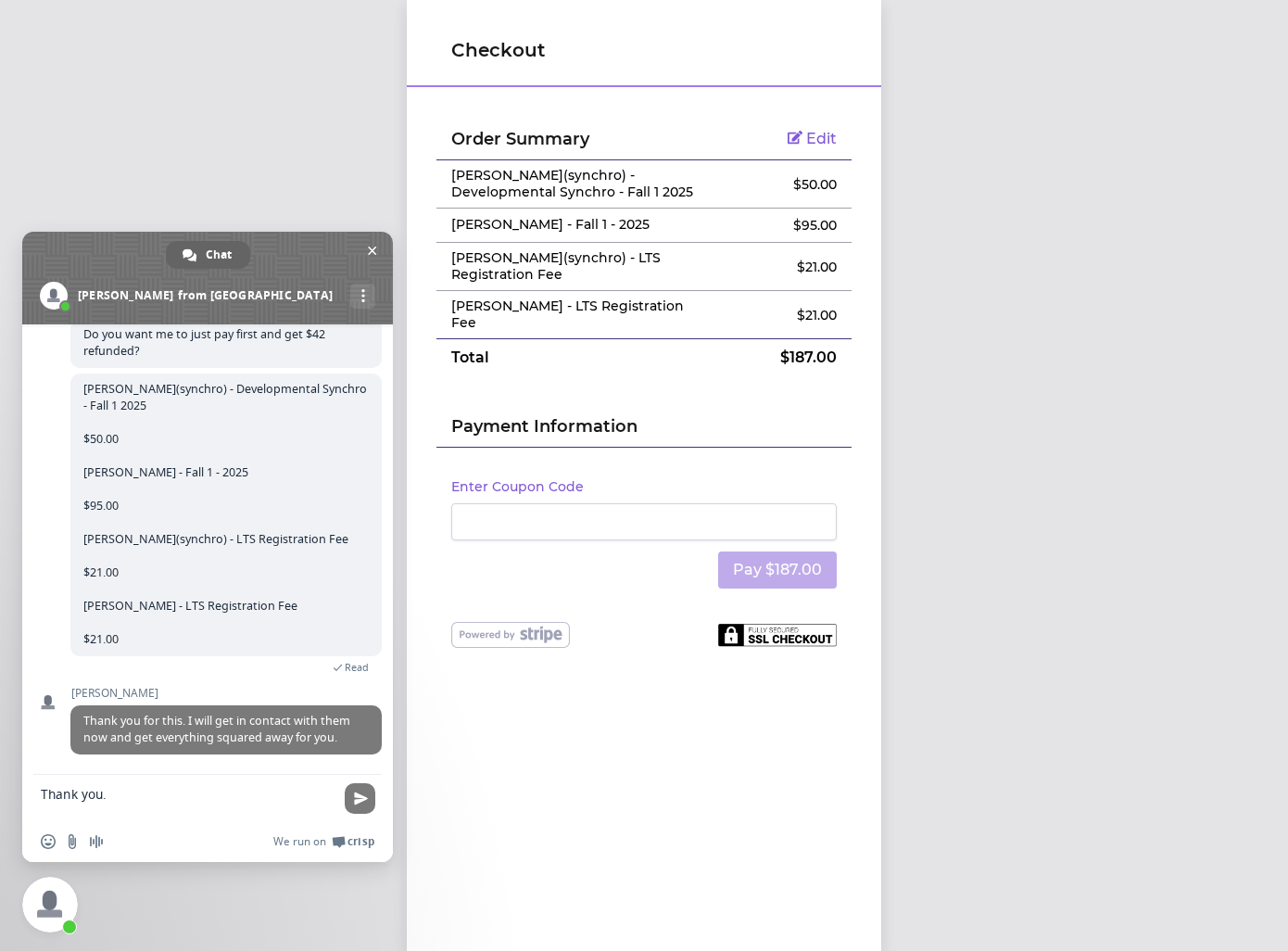 type 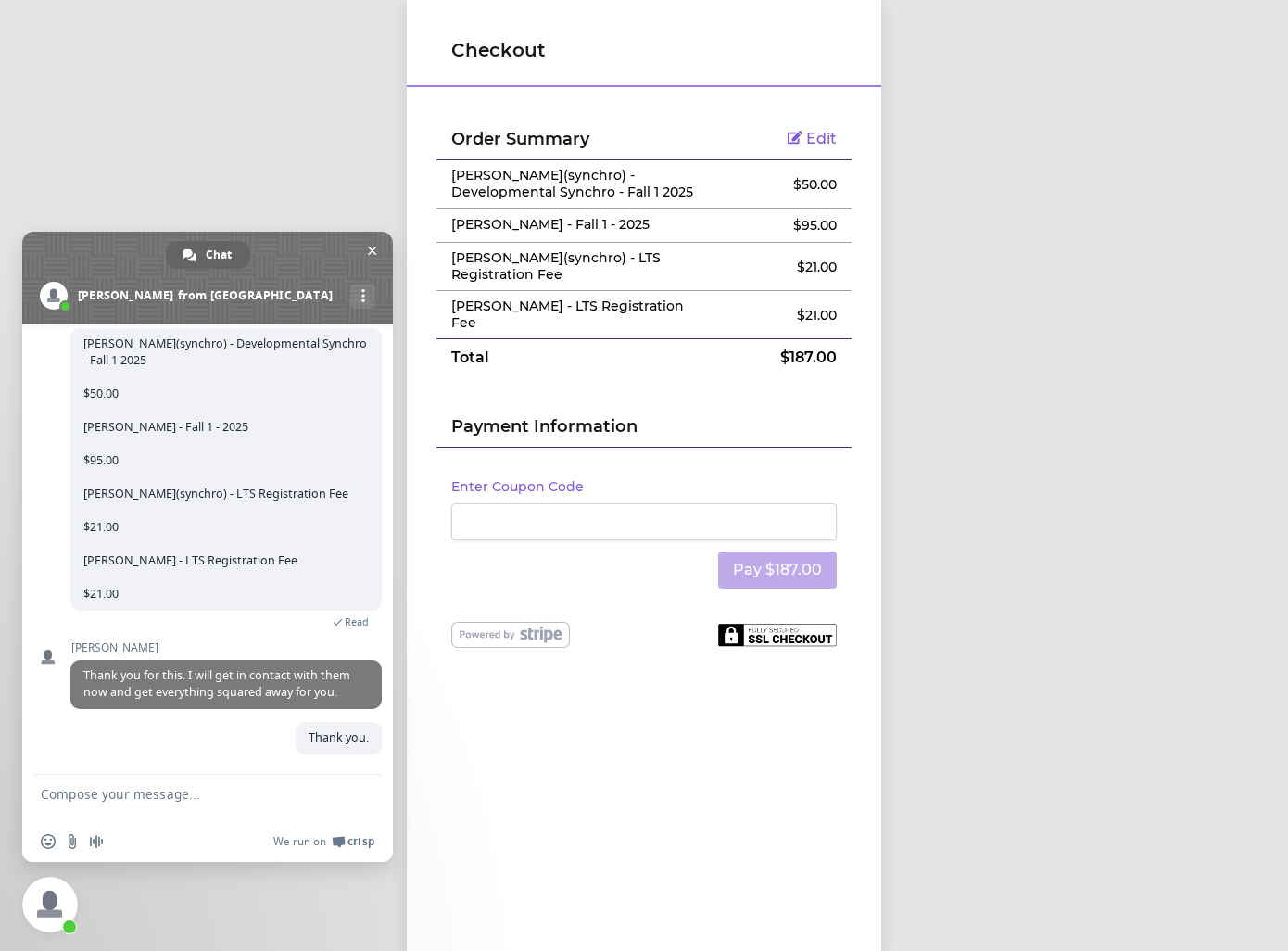 scroll, scrollTop: 2576, scrollLeft: 0, axis: vertical 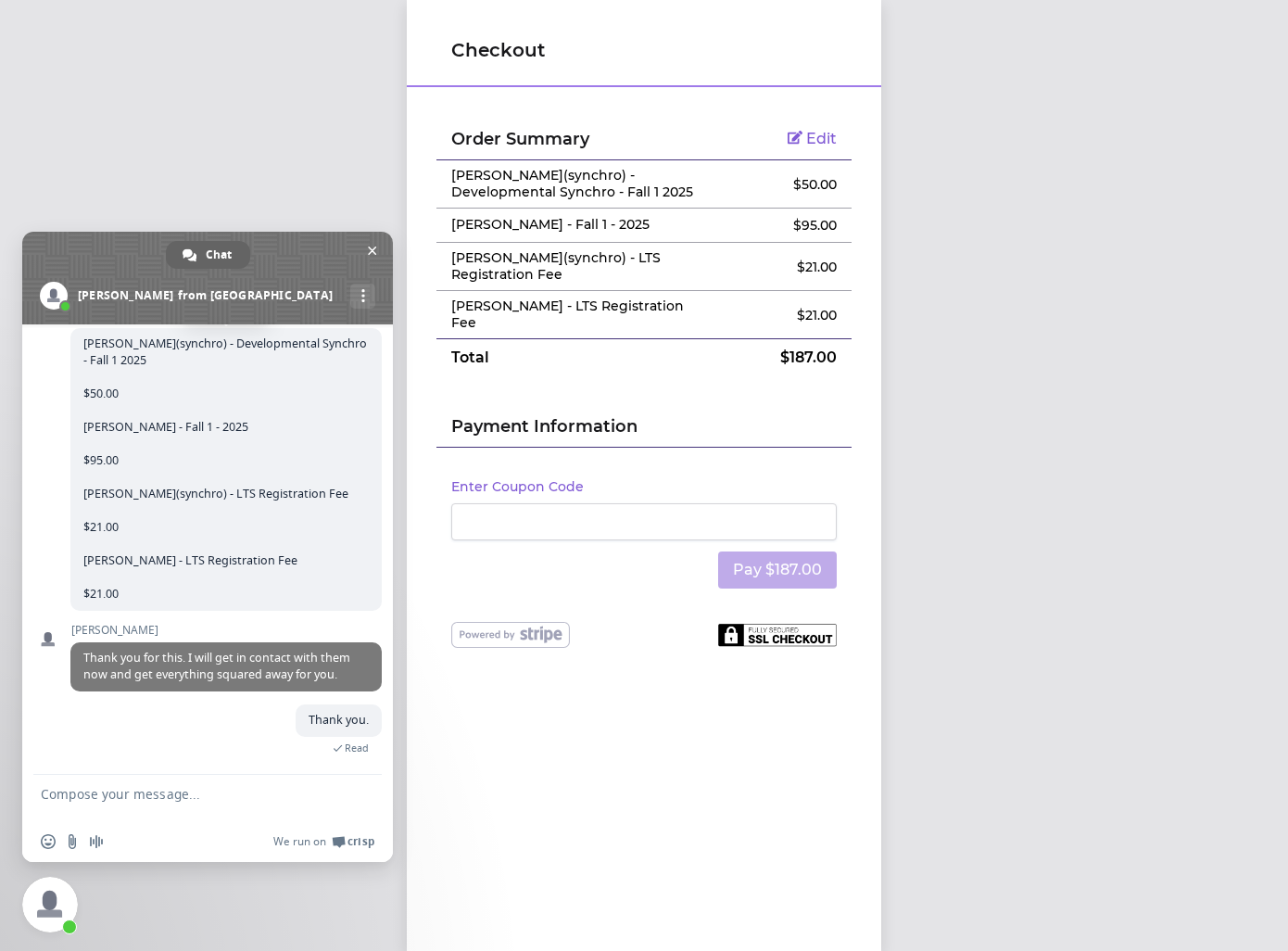 click on "[PERSON_NAME](synchro) - Developmental Synchro - Fall 1 2025 $50.00 [PERSON_NAME] - Fall 1 - 2025 $95.00 [PERSON_NAME](synchro) - LTS Registration Fee $21.00 [PERSON_NAME] - LTS Registration Fee $21.00" at bounding box center (226, 469) 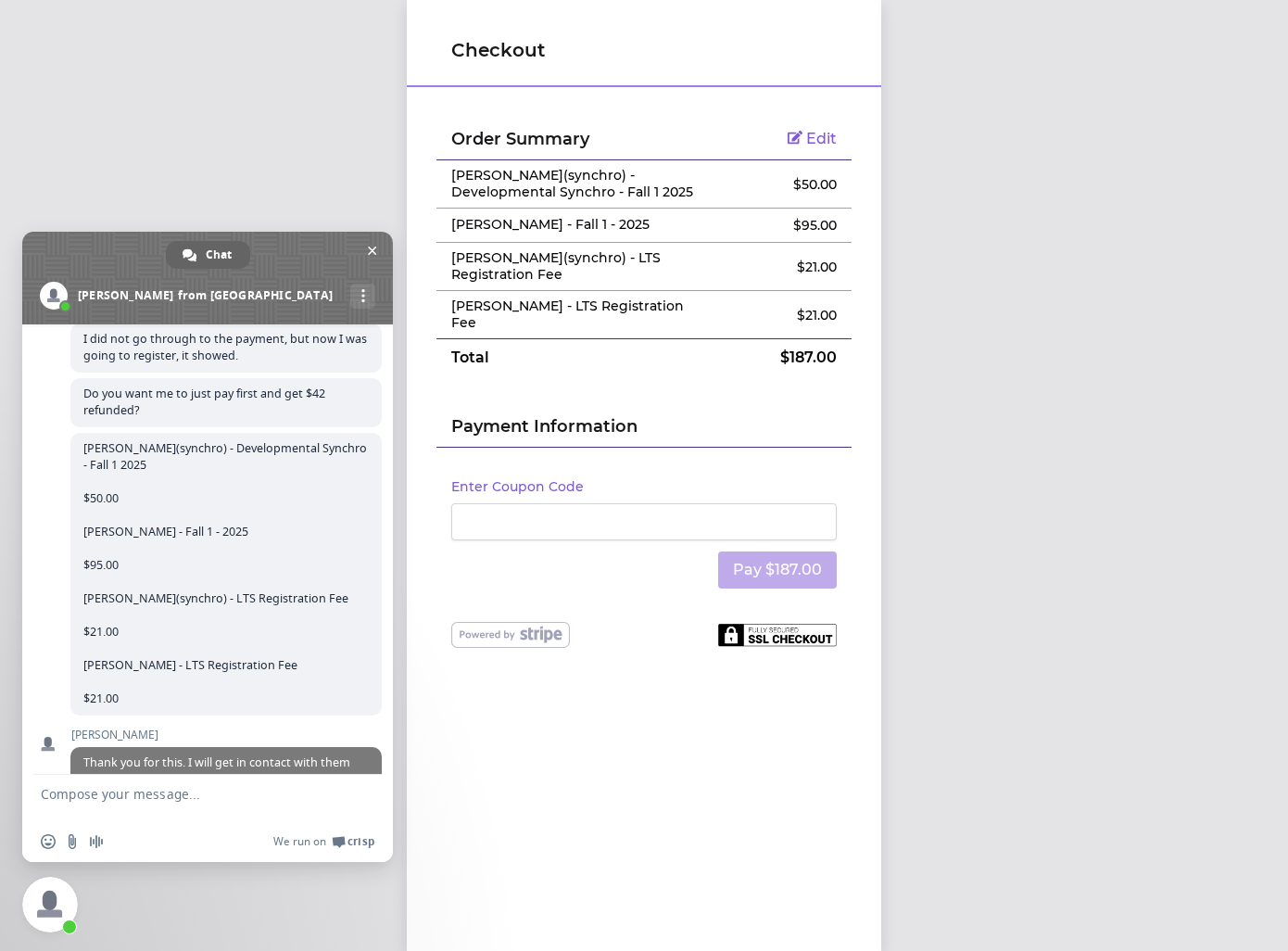 scroll, scrollTop: 2576, scrollLeft: 0, axis: vertical 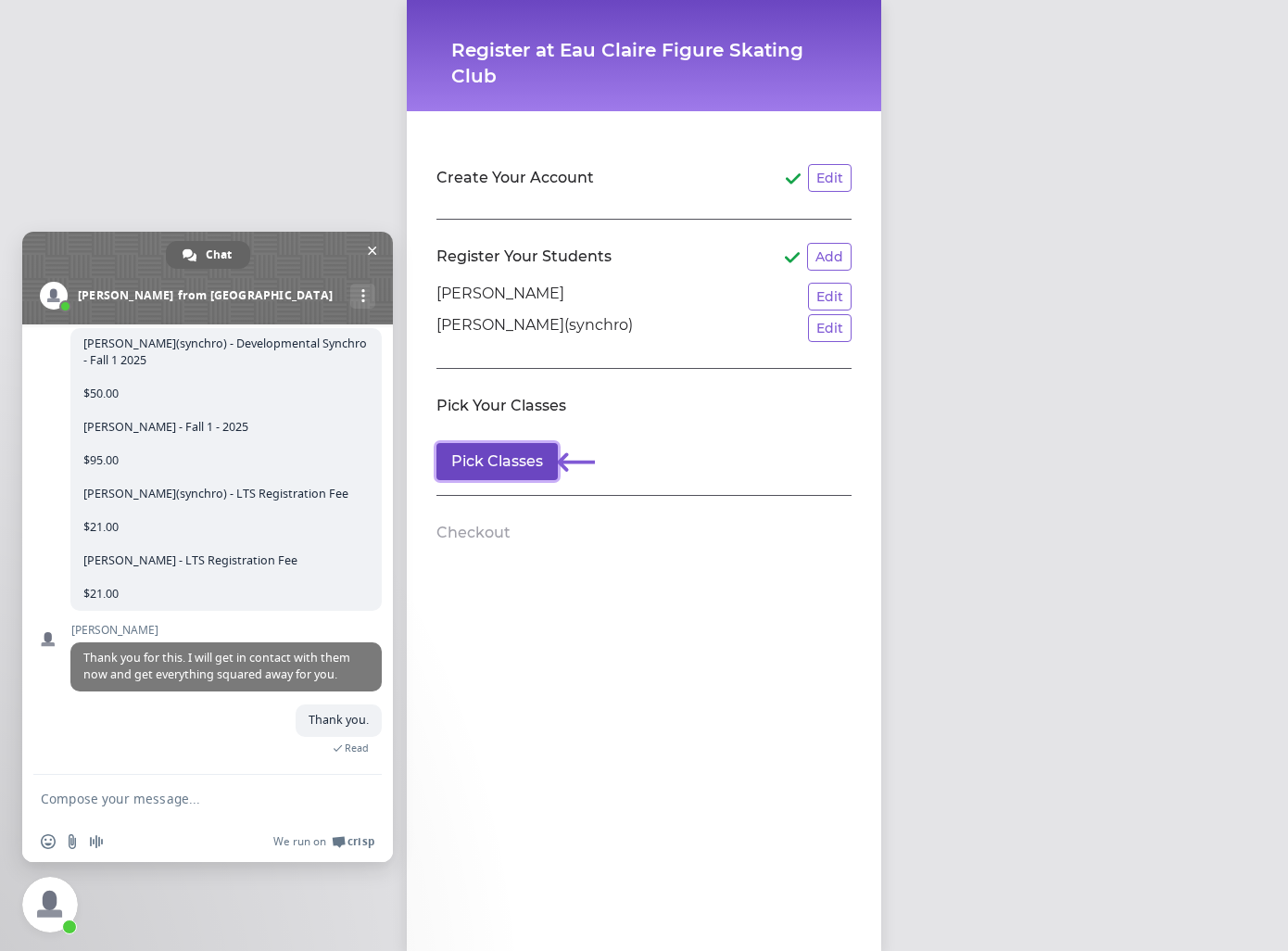 click on "Pick Classes" at bounding box center [497, 462] 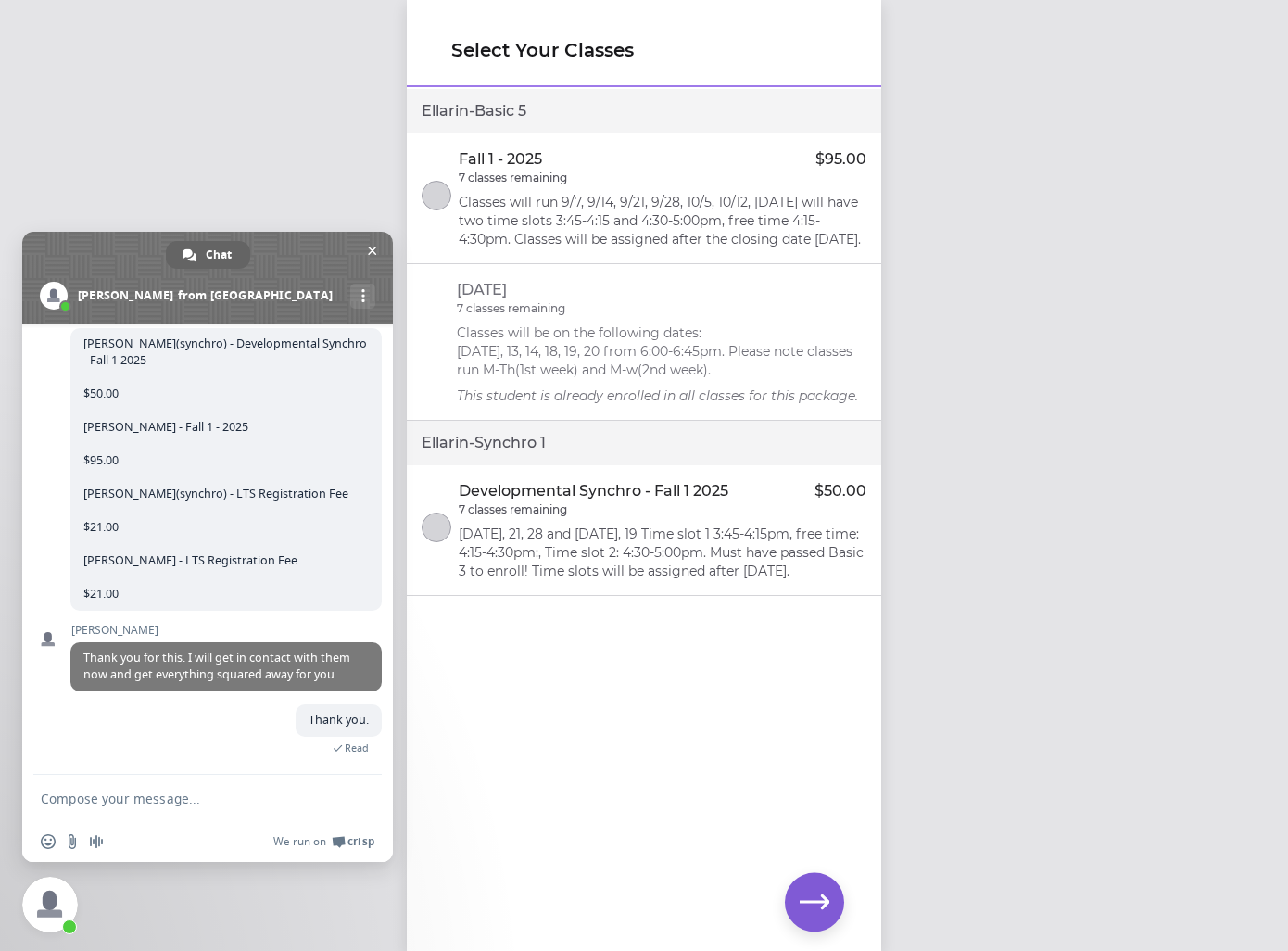 click on "Fall 1 - 2025 $95.00 7   classes   remaining Classes will run 9/7, 9/14, 9/21, 9/28, 10/5, 10/12, 10/19, we will have two time slots 3:45-4:15 and 4:30-5:00pm, free time 4:15-4:30pm. Classes will be assigned after the closing date 9/1/25." at bounding box center (644, 198) 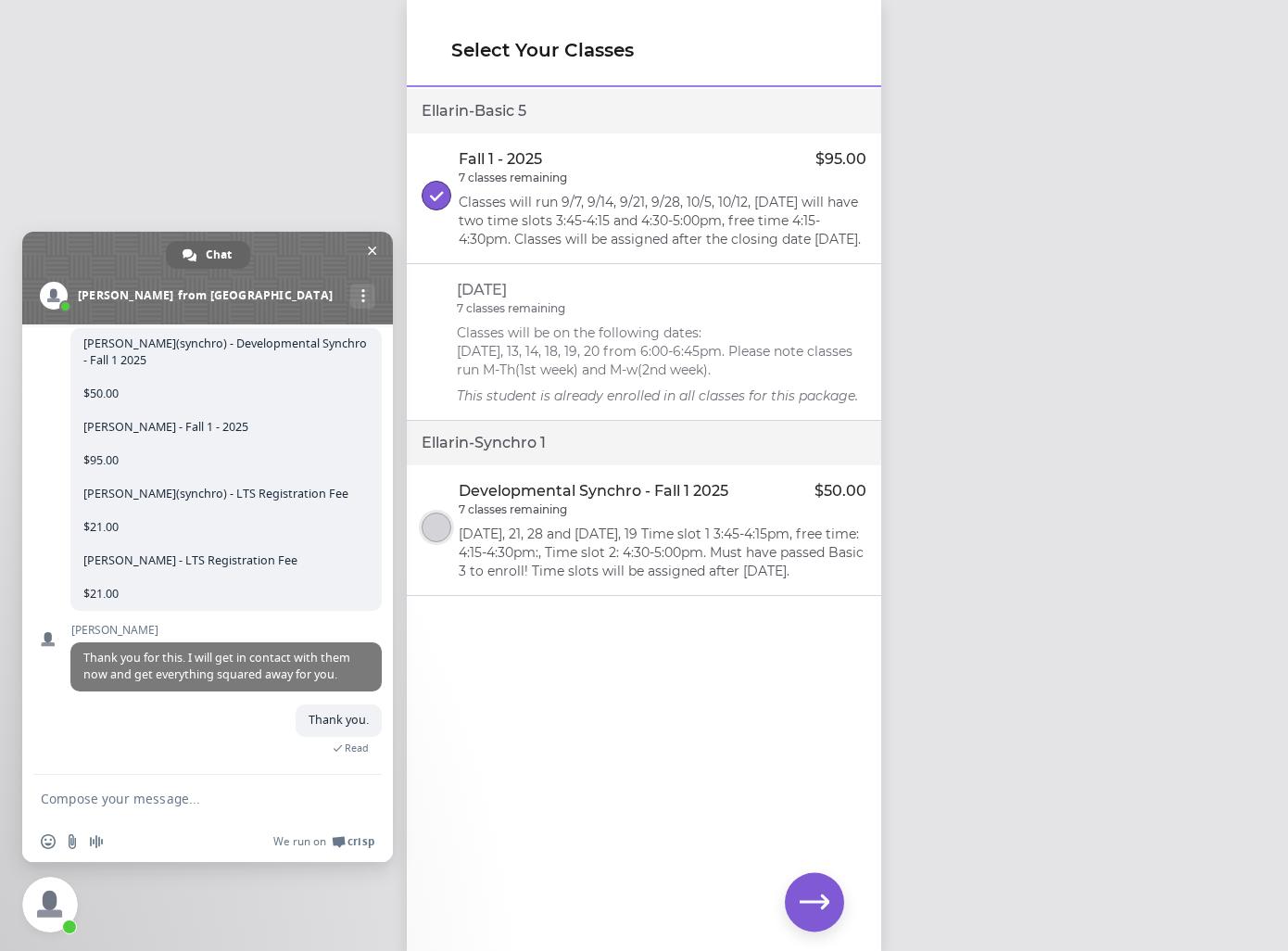 click at bounding box center [436, 527] 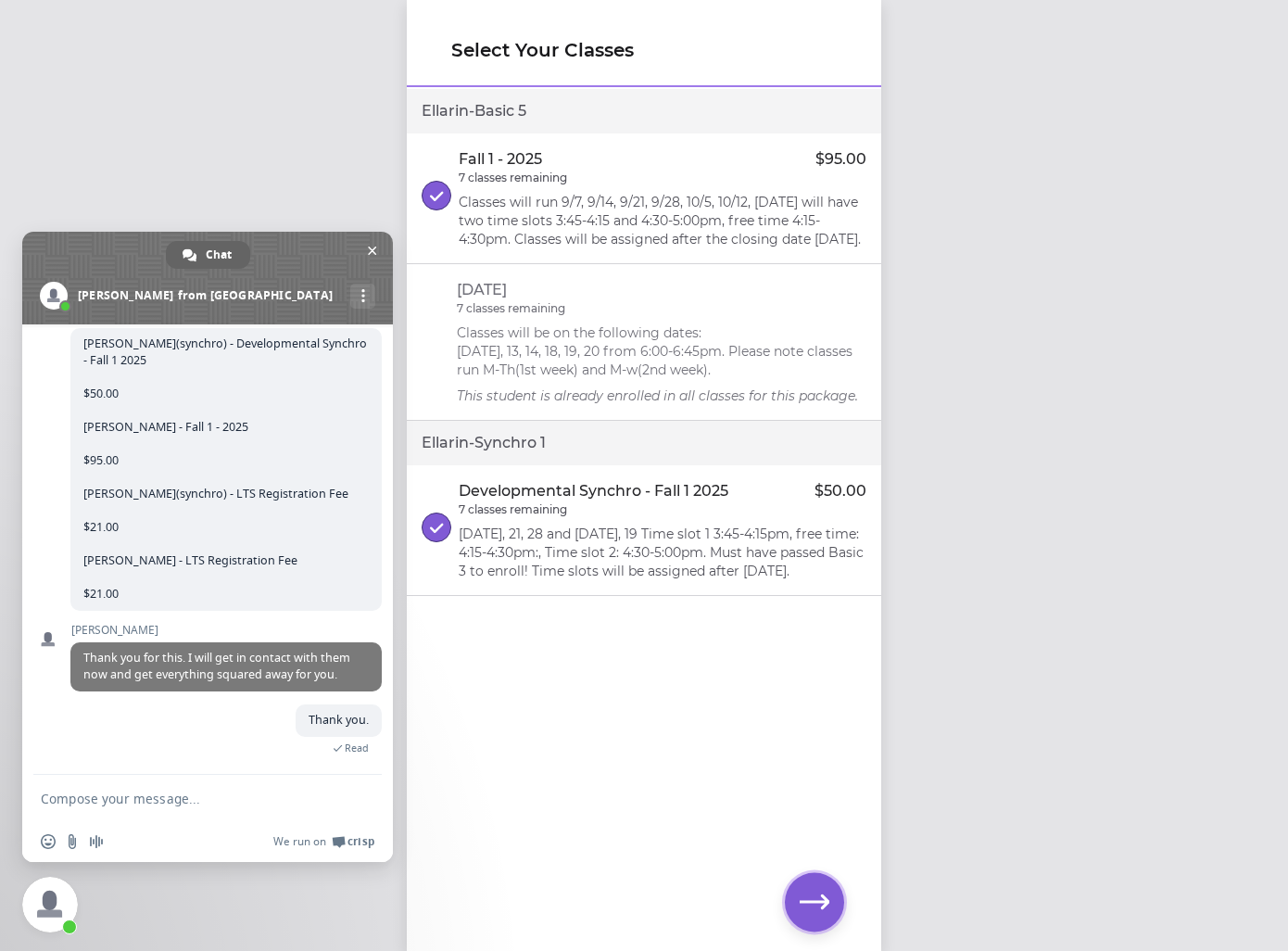 click 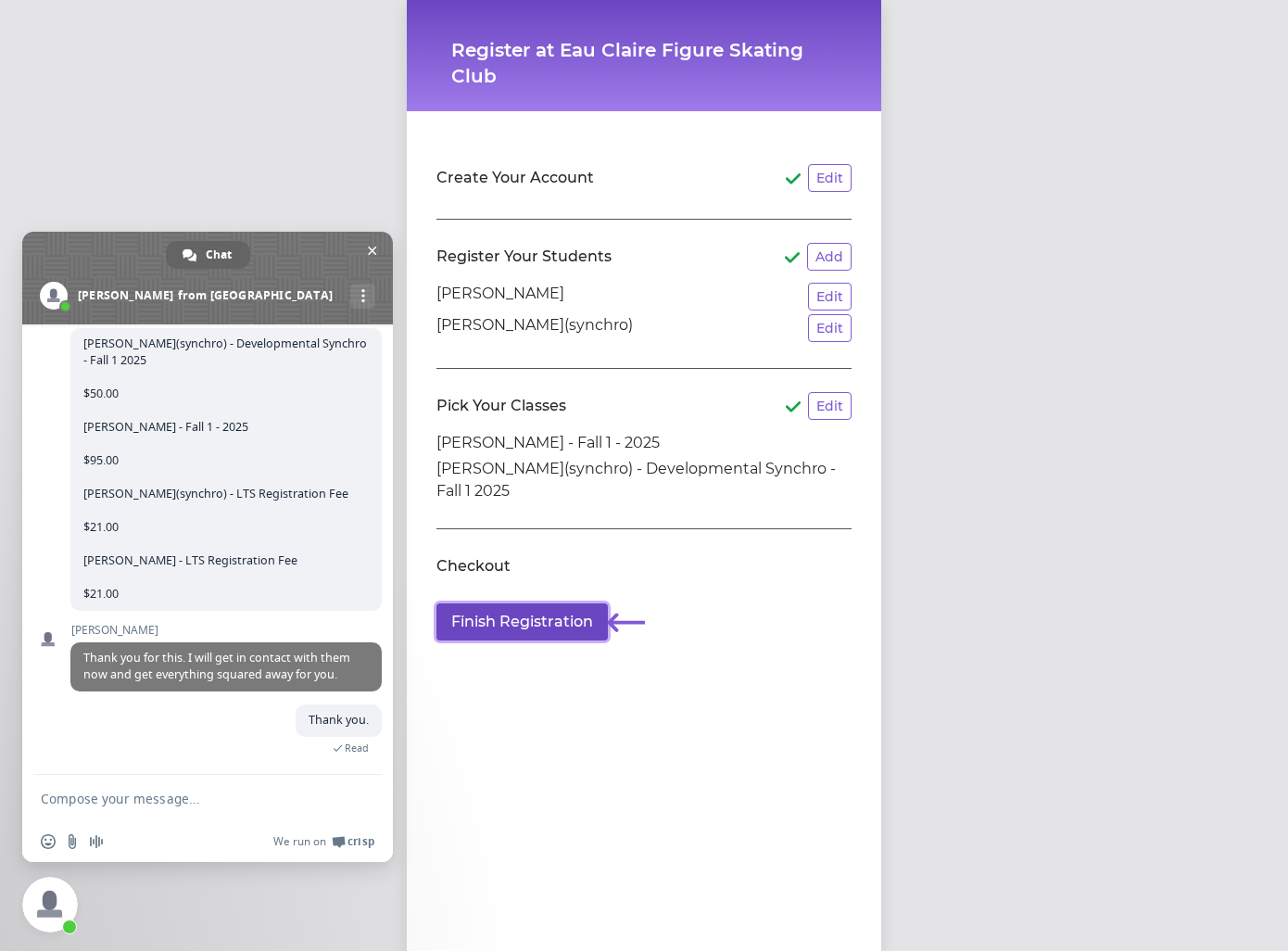 click on "Finish Registration" at bounding box center [522, 622] 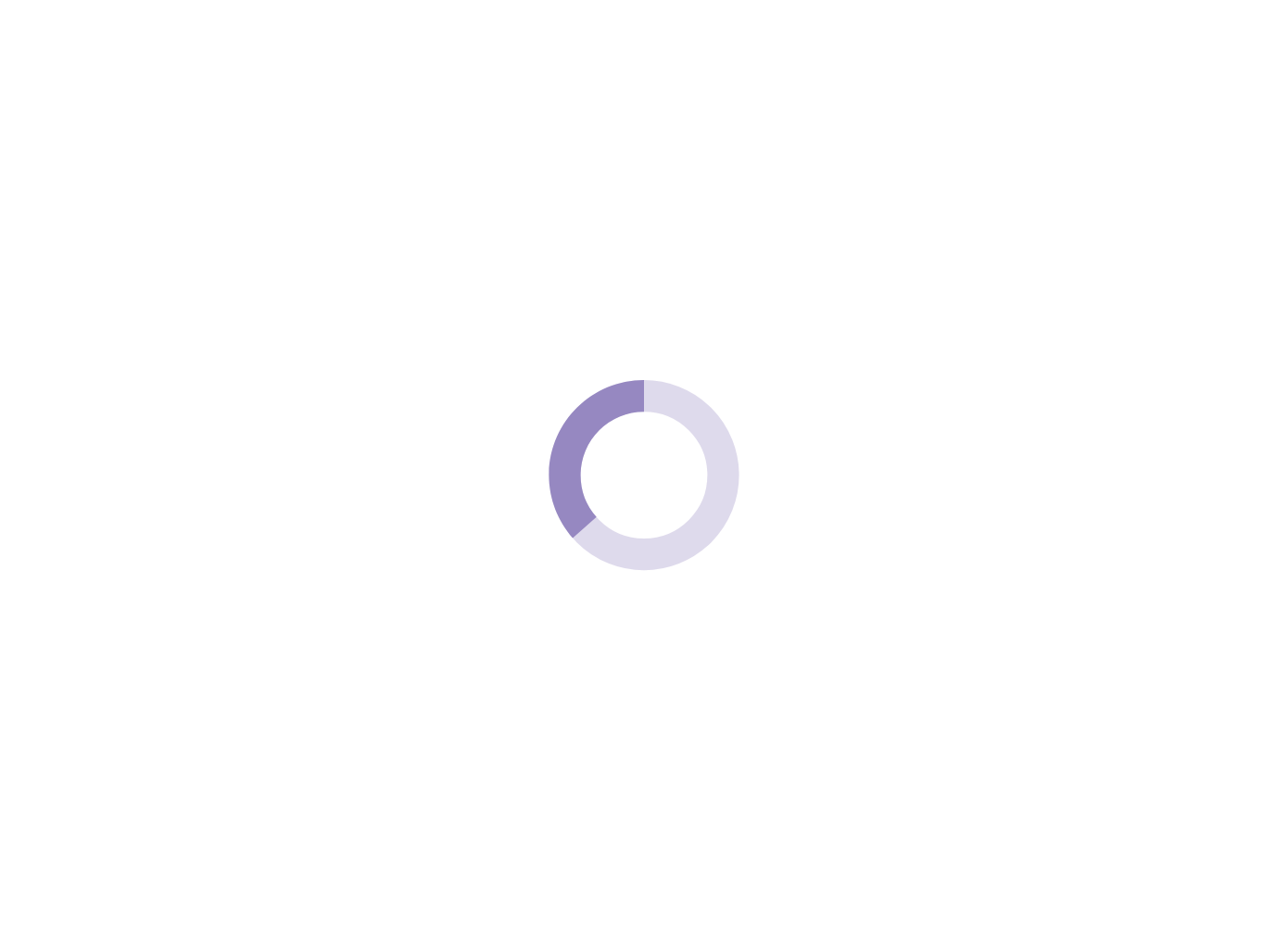 scroll, scrollTop: 0, scrollLeft: 0, axis: both 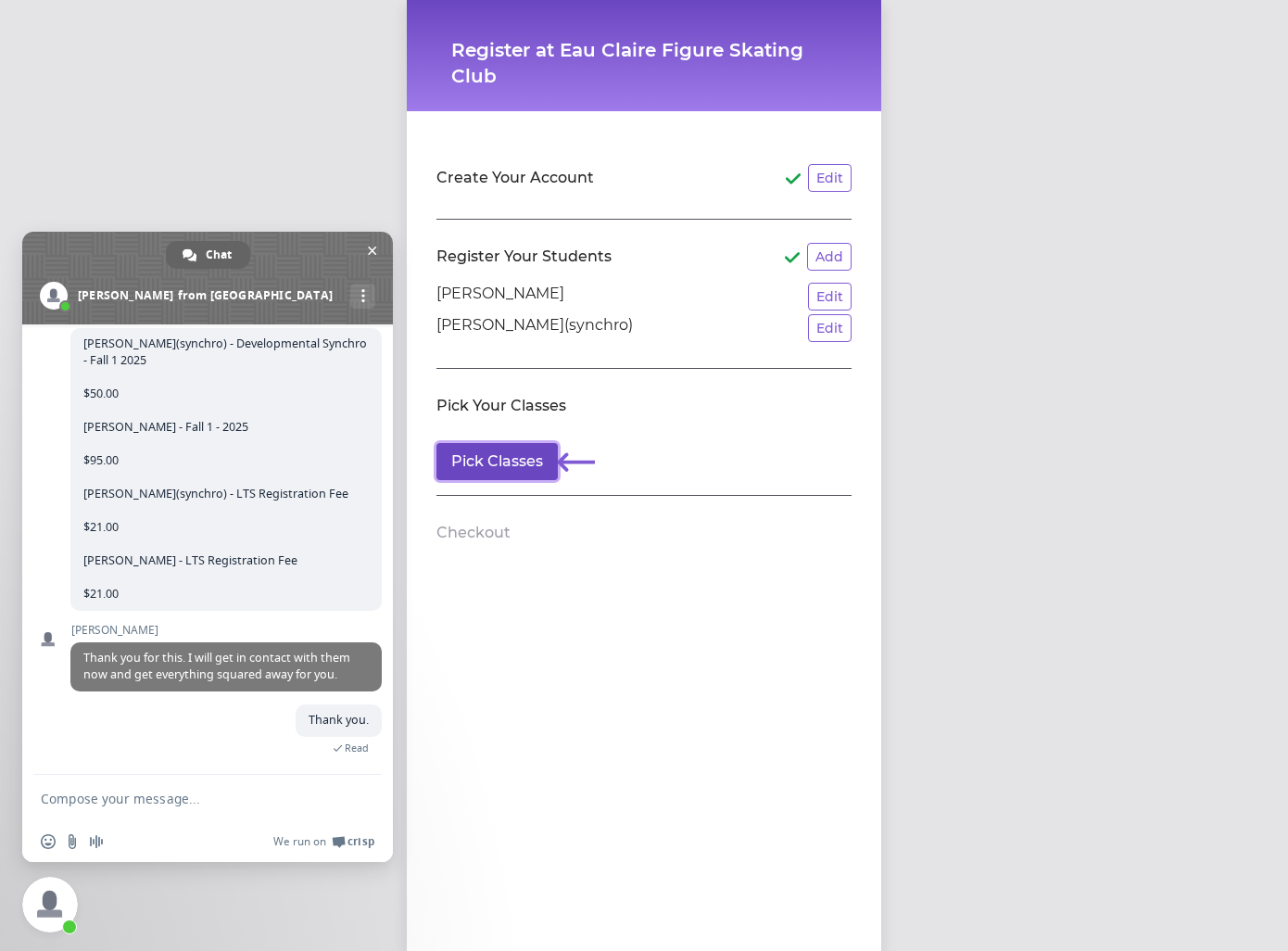 click on "Pick Classes" at bounding box center [497, 462] 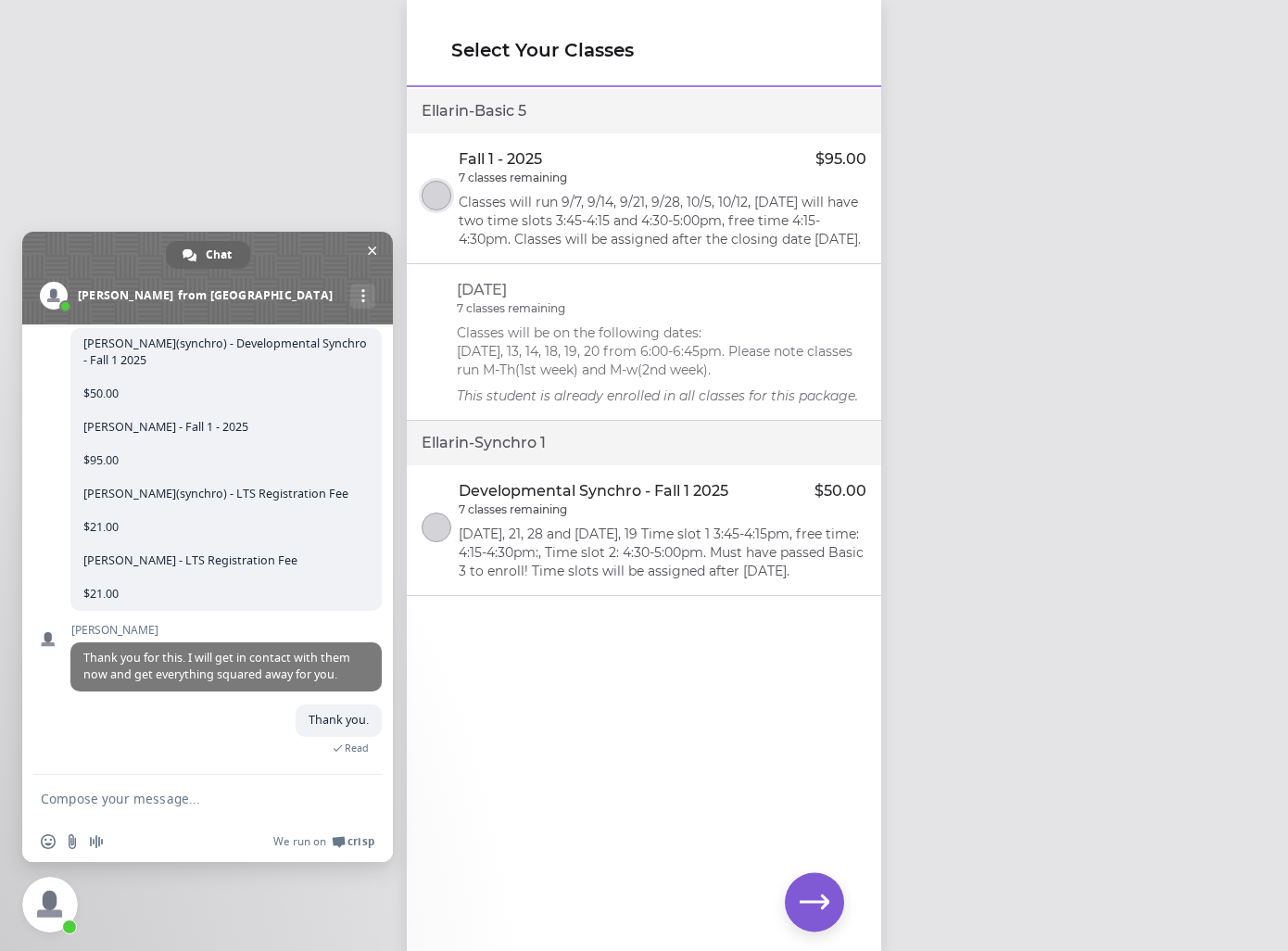 click at bounding box center (436, 196) 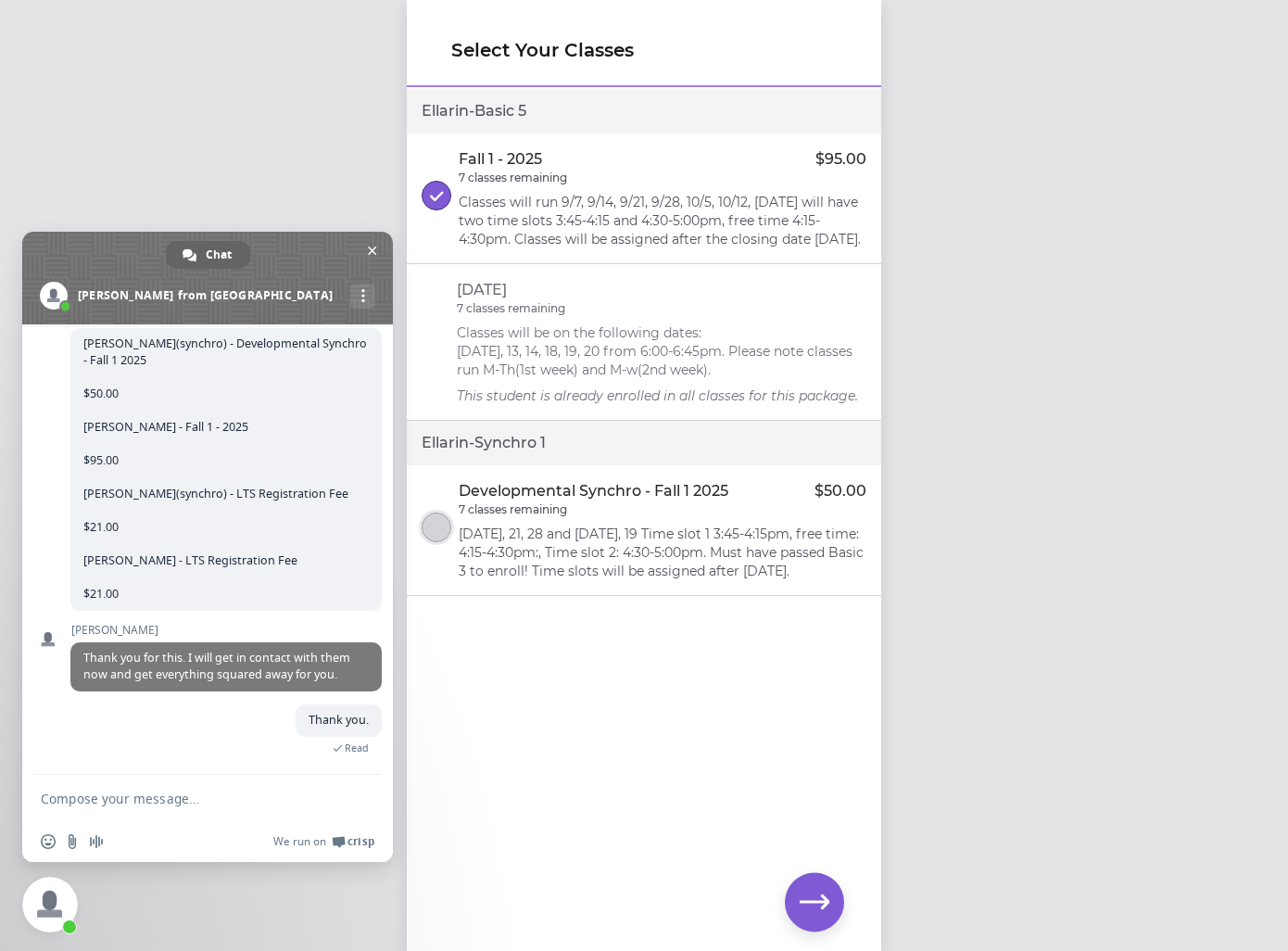 click at bounding box center (436, 527) 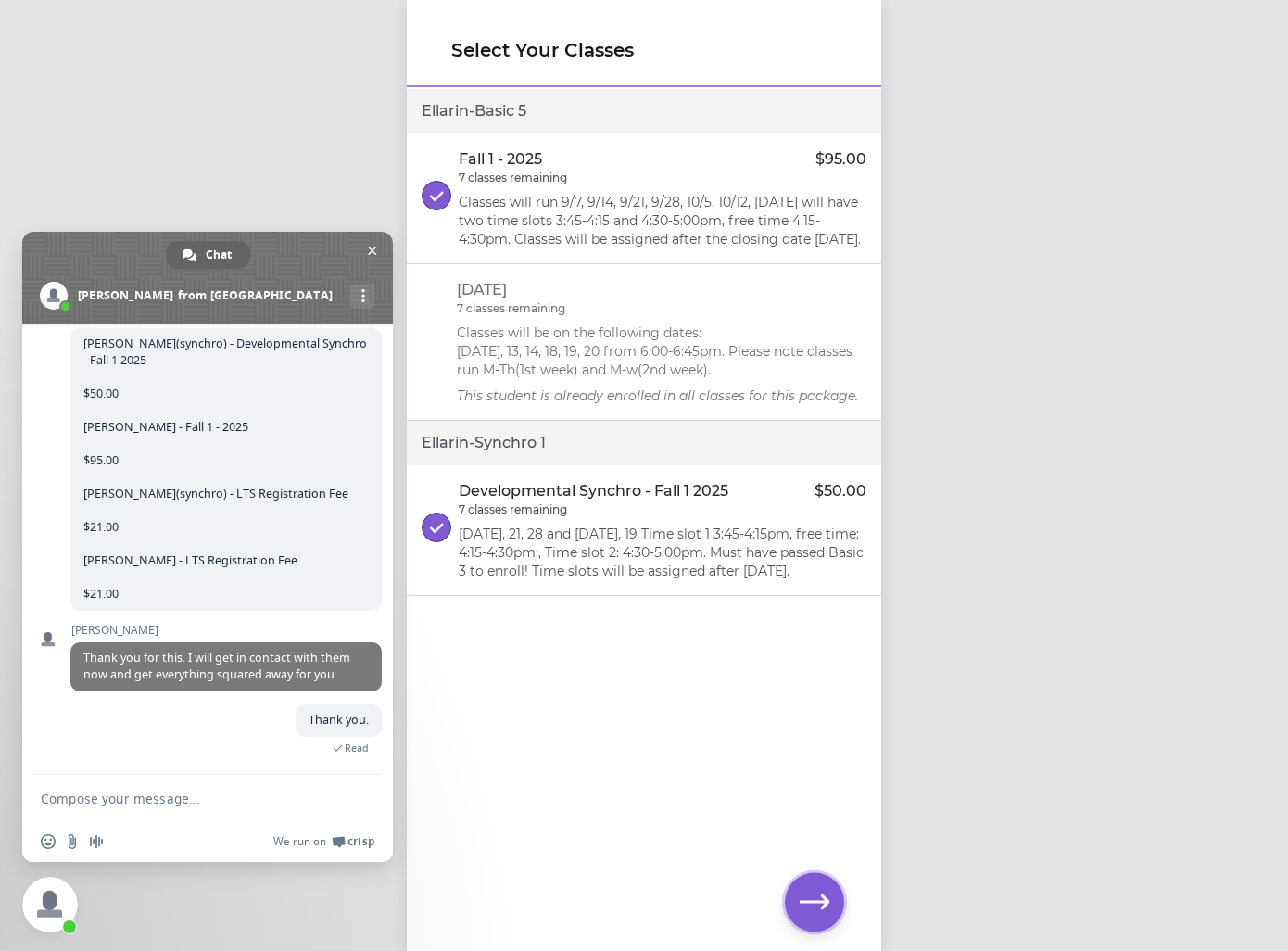 click 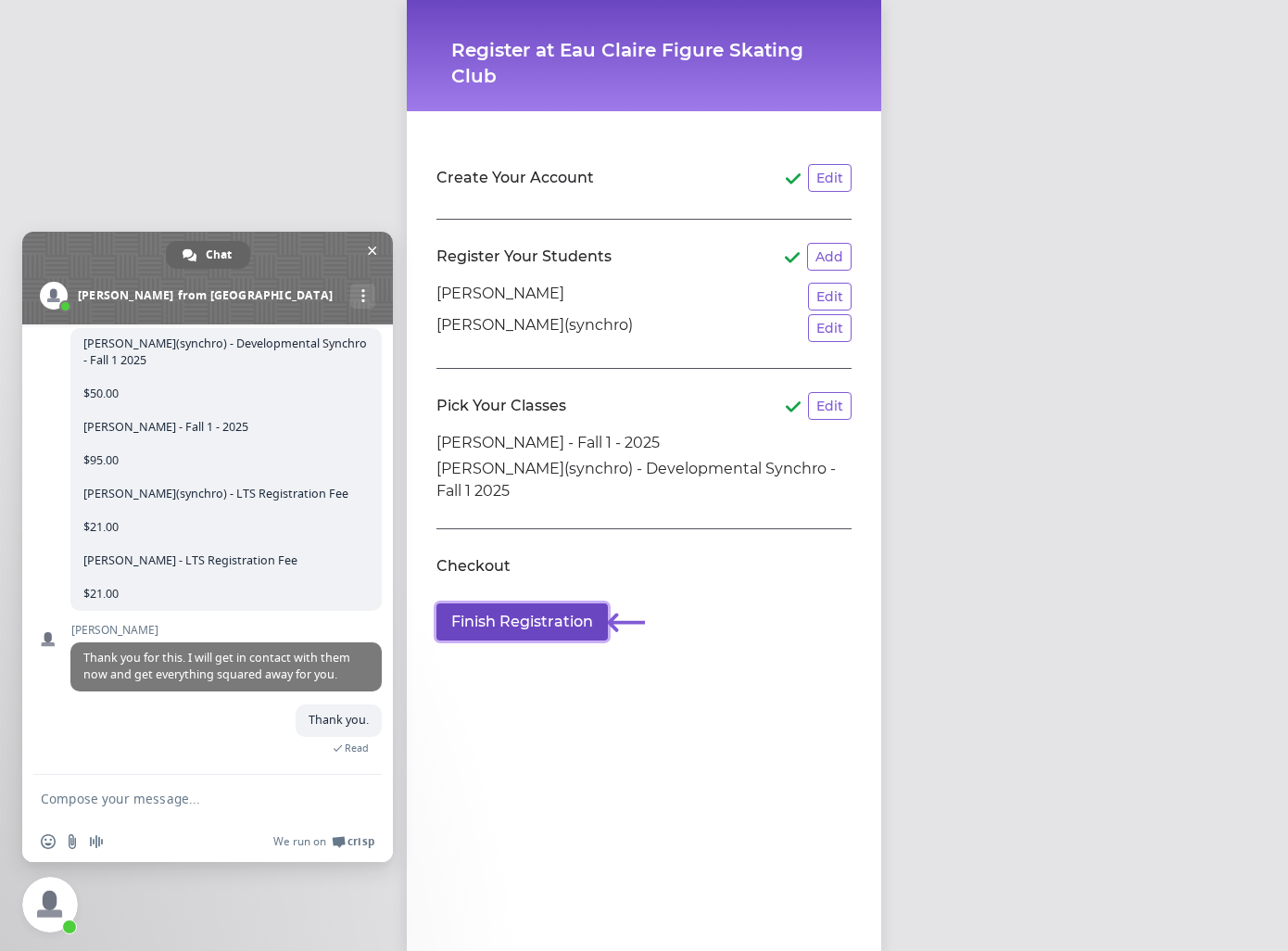 click on "Finish Registration" at bounding box center [522, 622] 